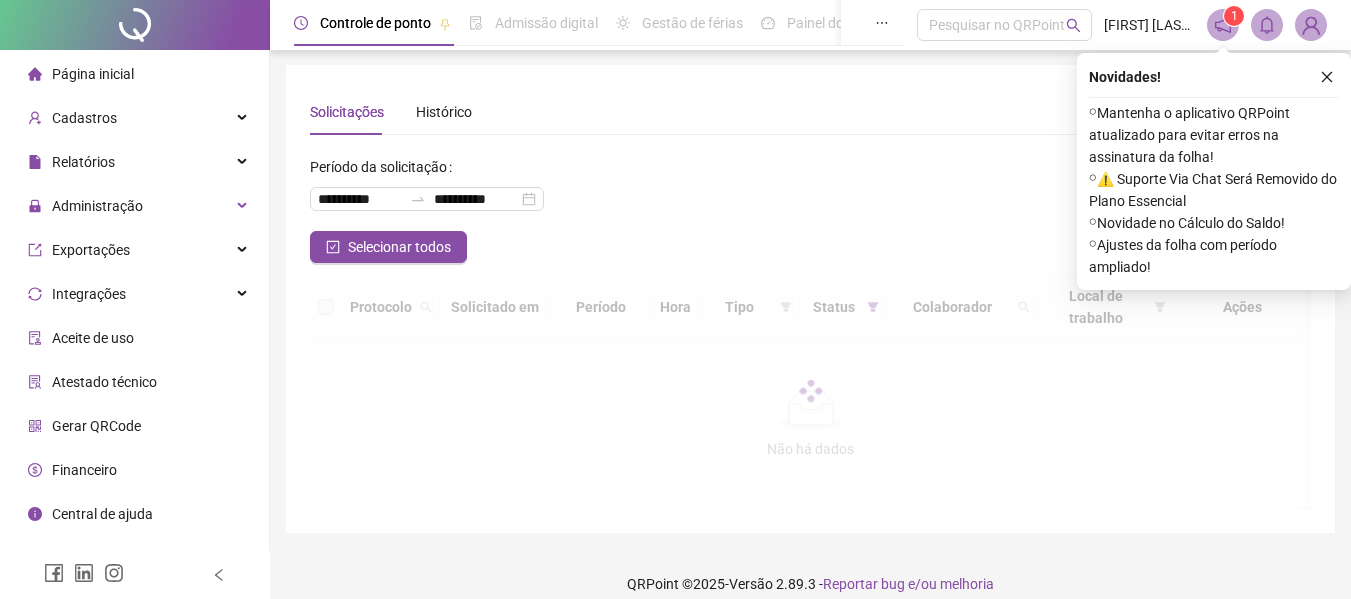 scroll, scrollTop: 1, scrollLeft: 0, axis: vertical 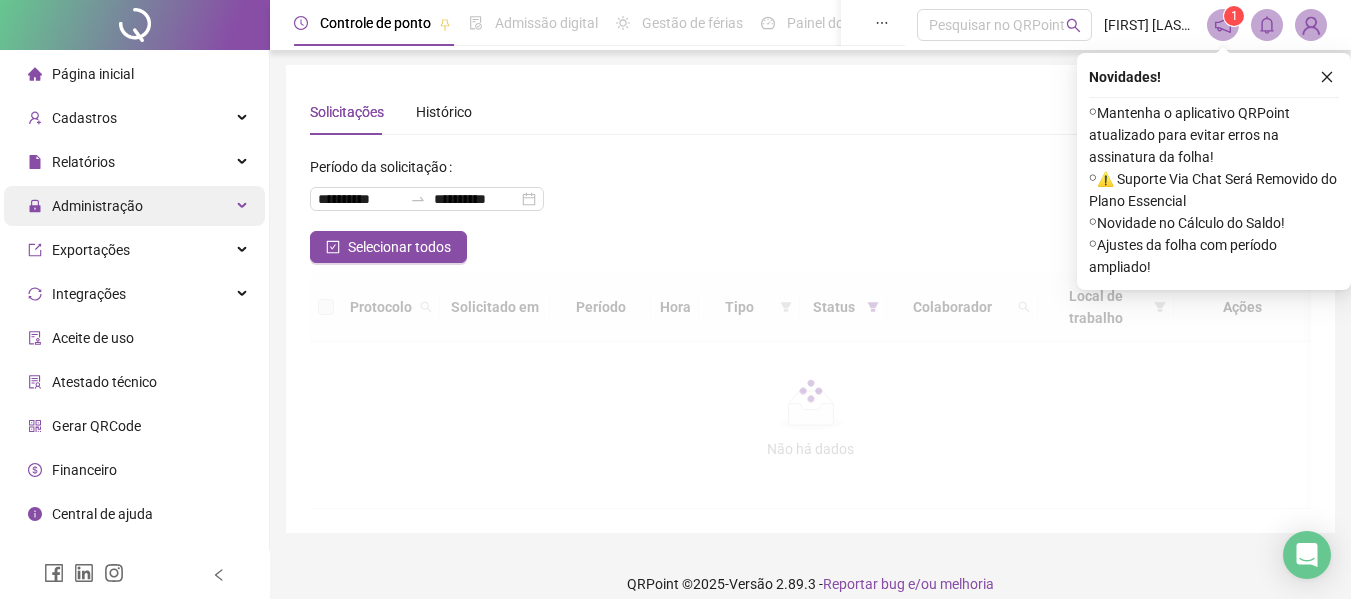 click on "Administração" at bounding box center [97, 206] 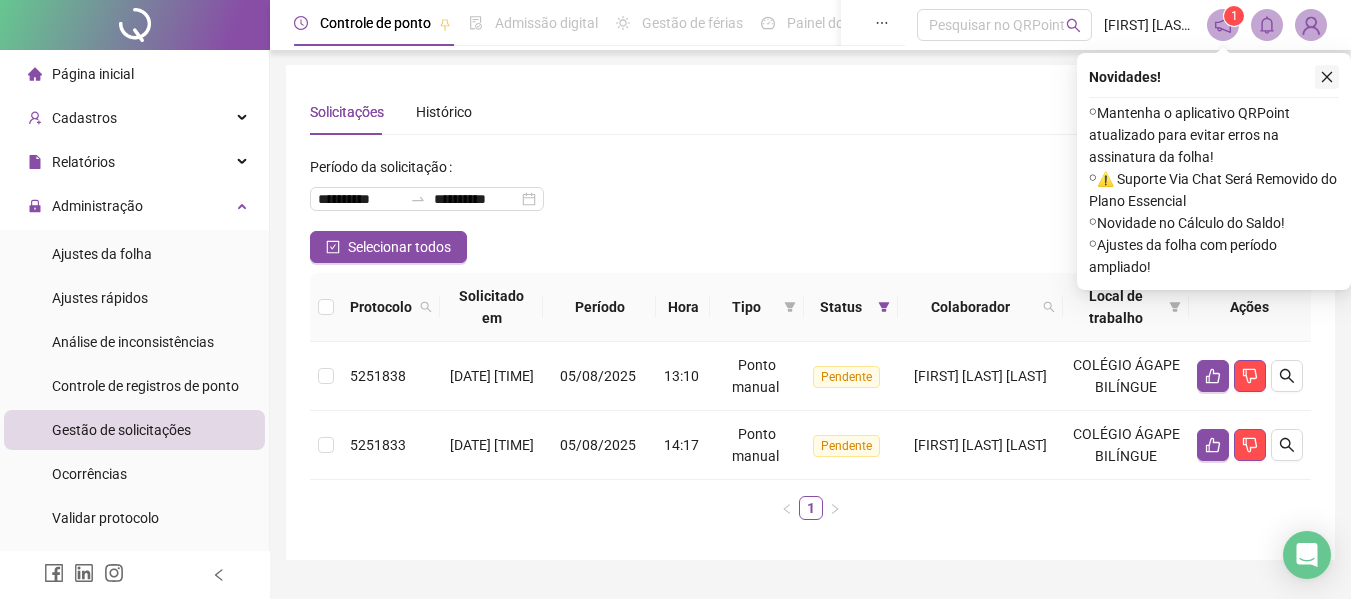 click 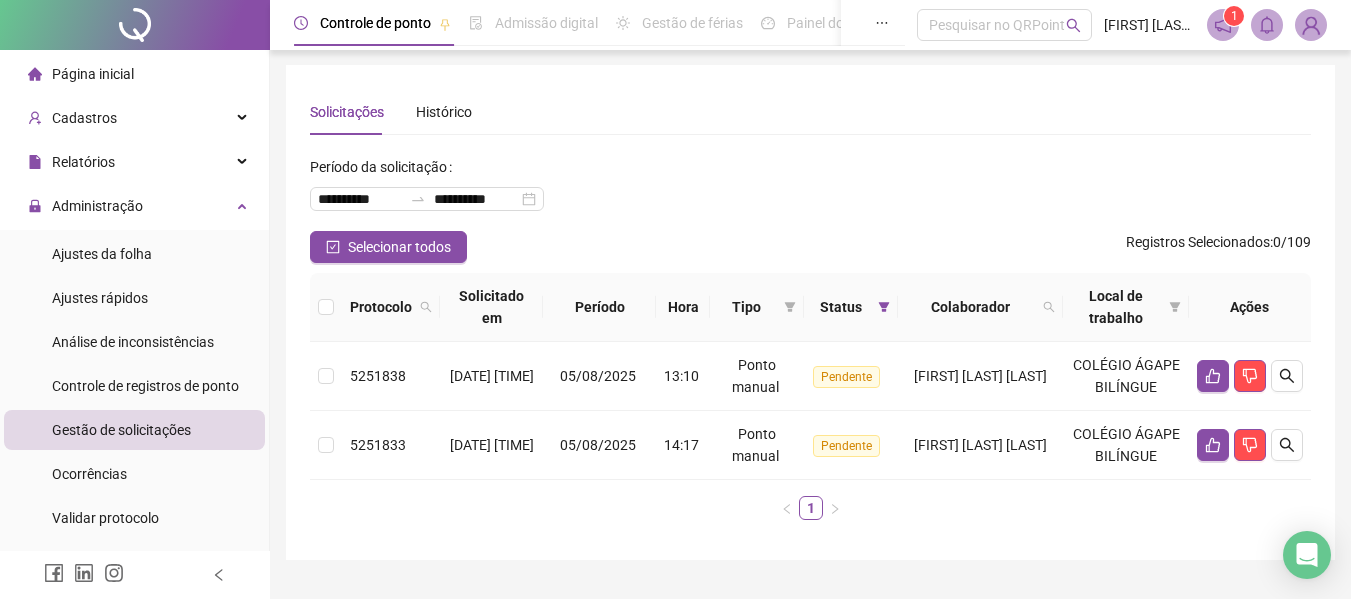 scroll, scrollTop: 0, scrollLeft: 0, axis: both 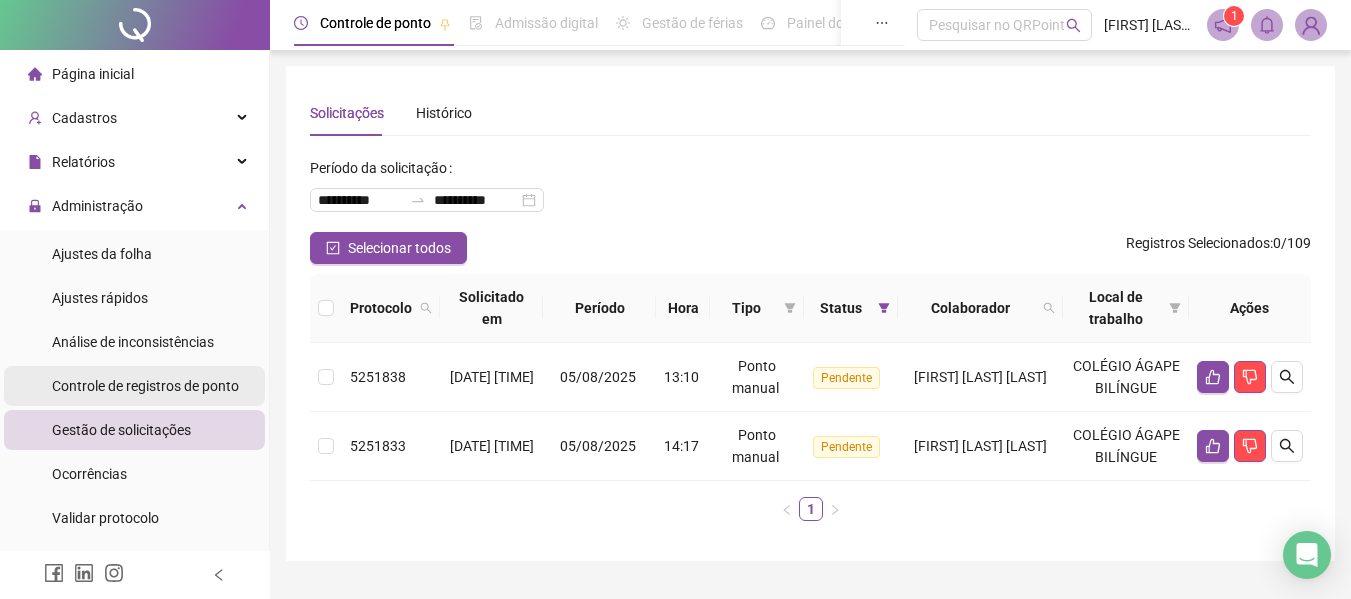 click on "Controle de registros de ponto" at bounding box center (145, 386) 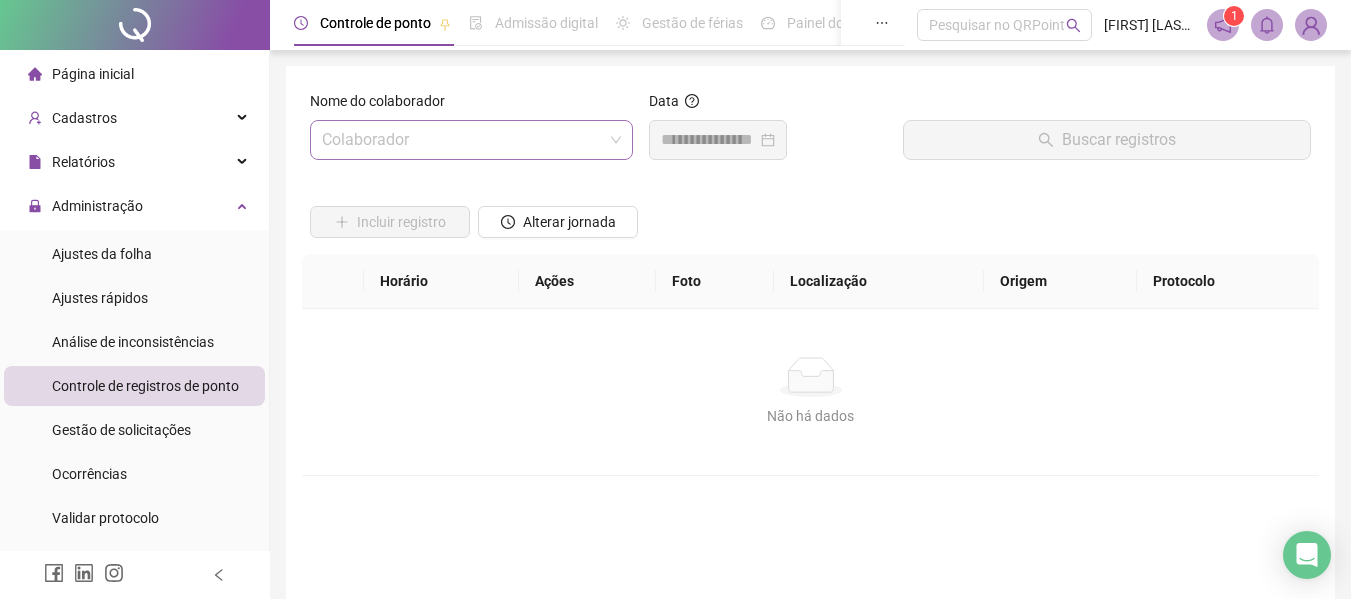 click at bounding box center (462, 140) 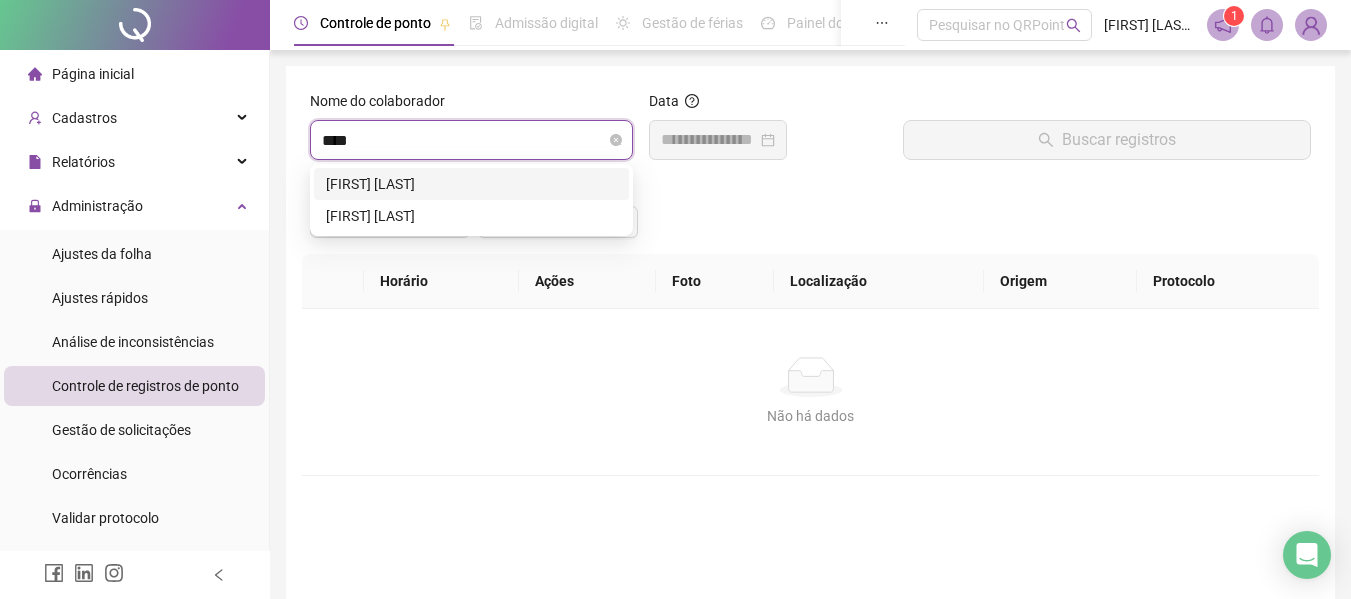 type on "*****" 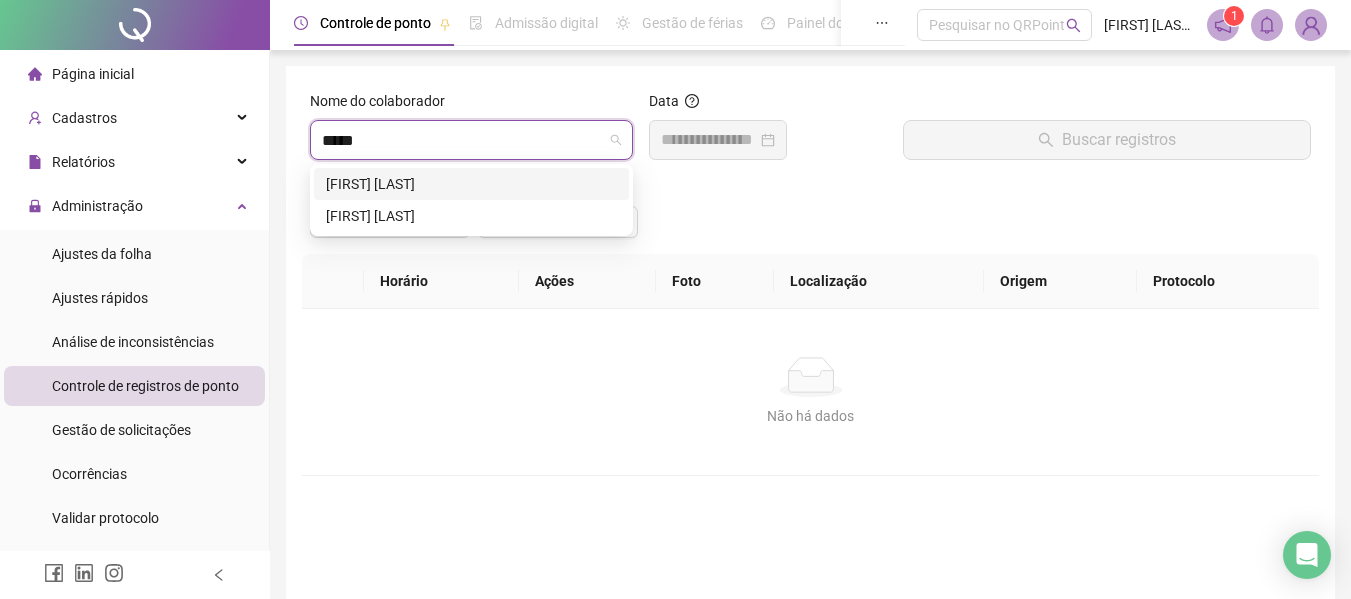 click on "[FIRST] [LAST]" at bounding box center [471, 184] 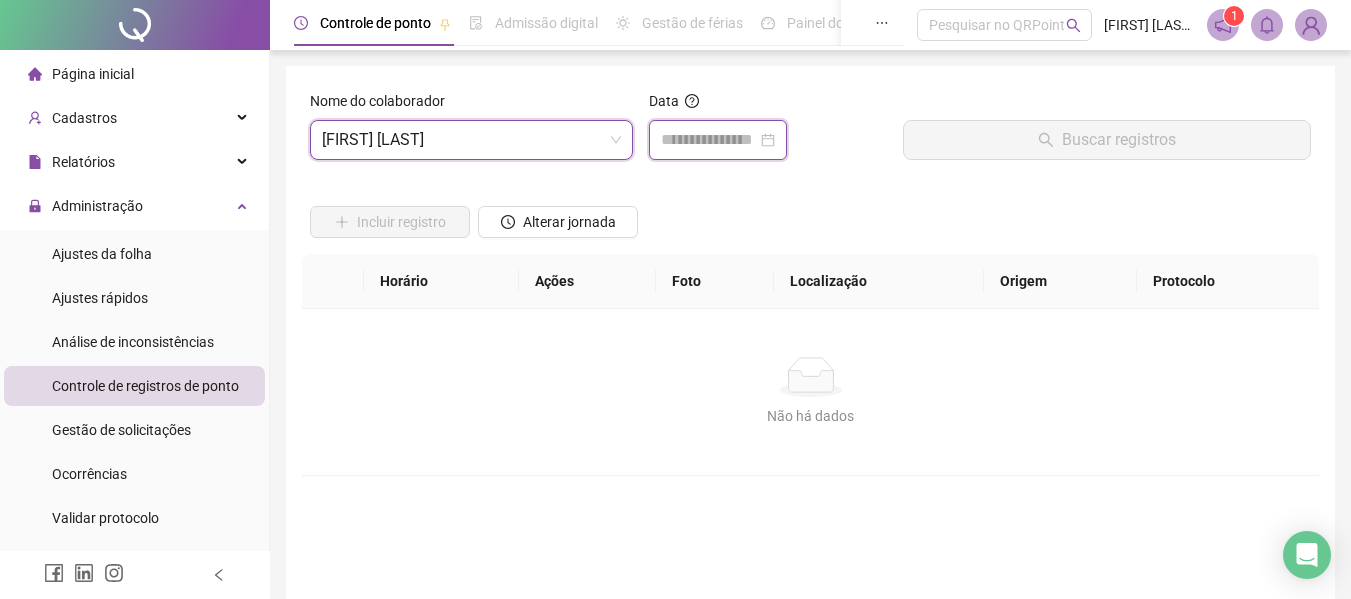 click at bounding box center (709, 140) 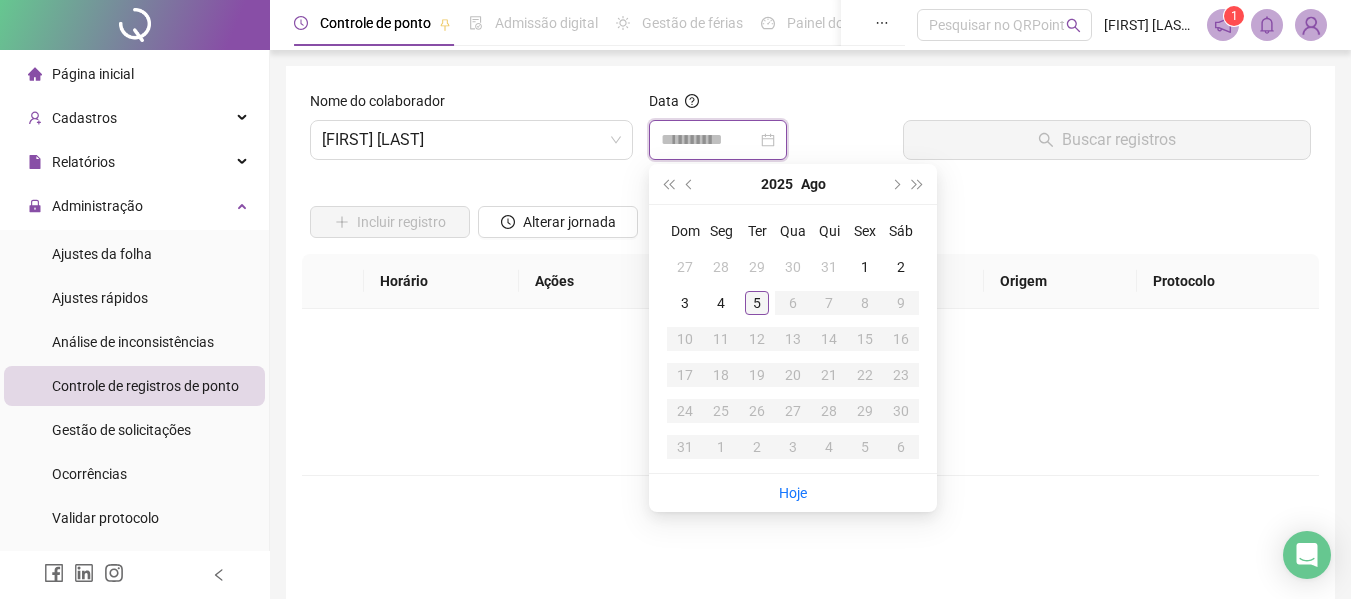 type on "**********" 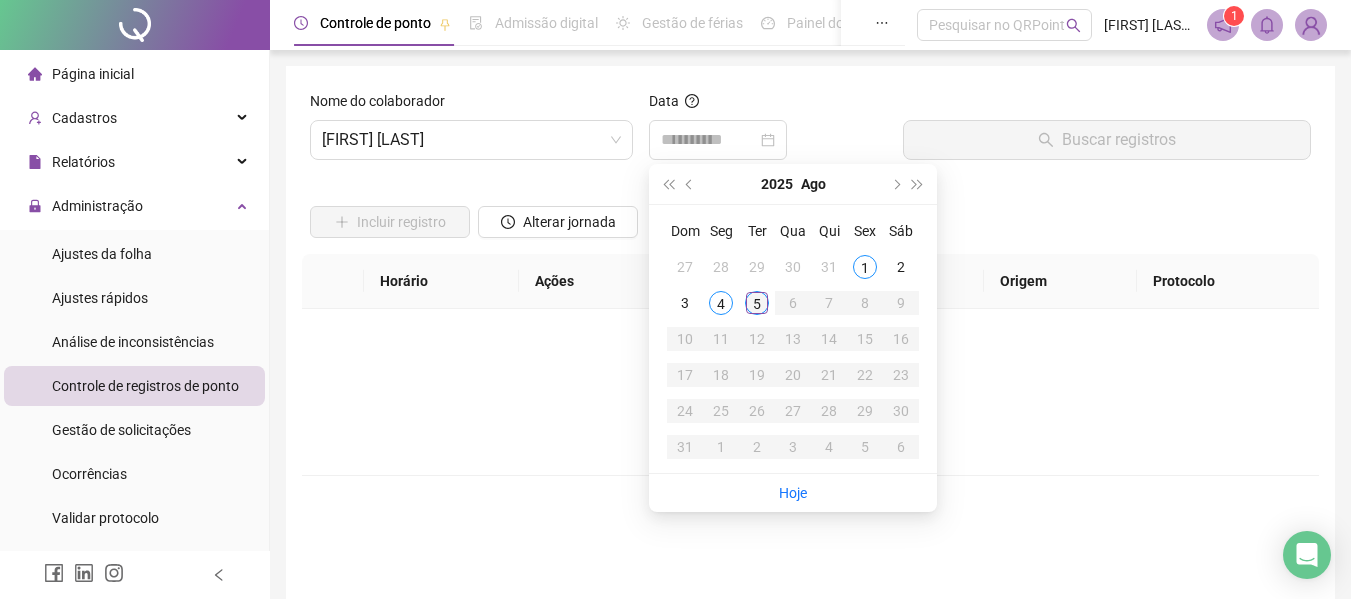 click on "5" at bounding box center (757, 303) 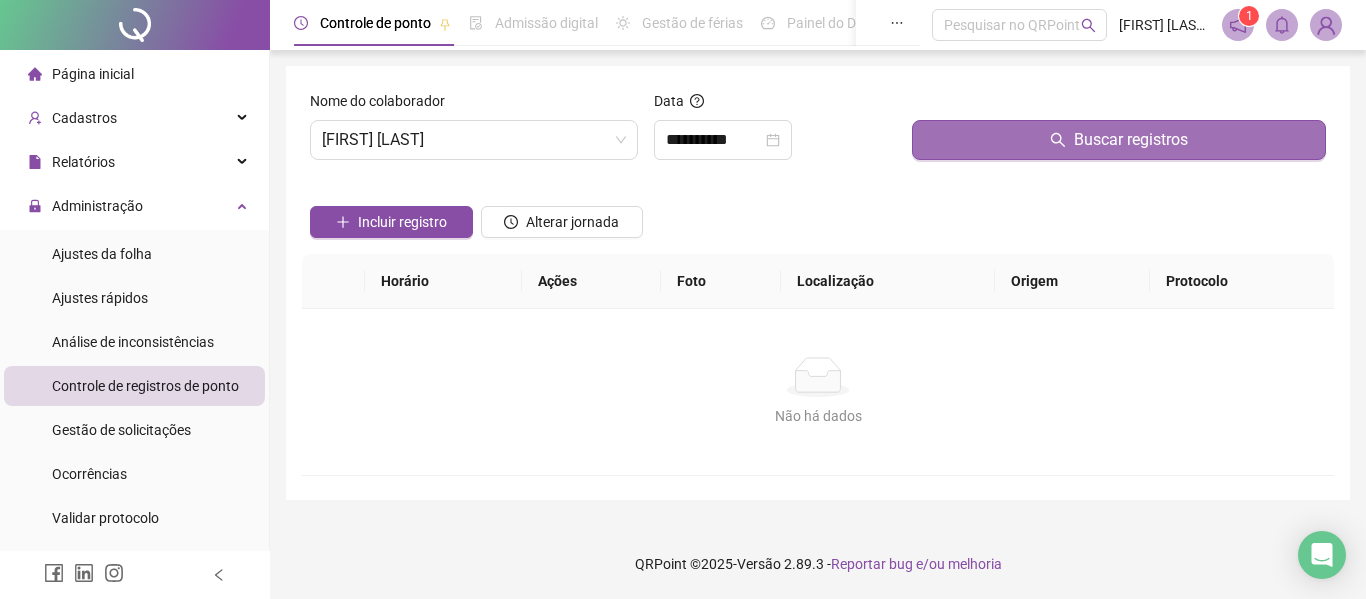 click on "Buscar registros" at bounding box center [1119, 140] 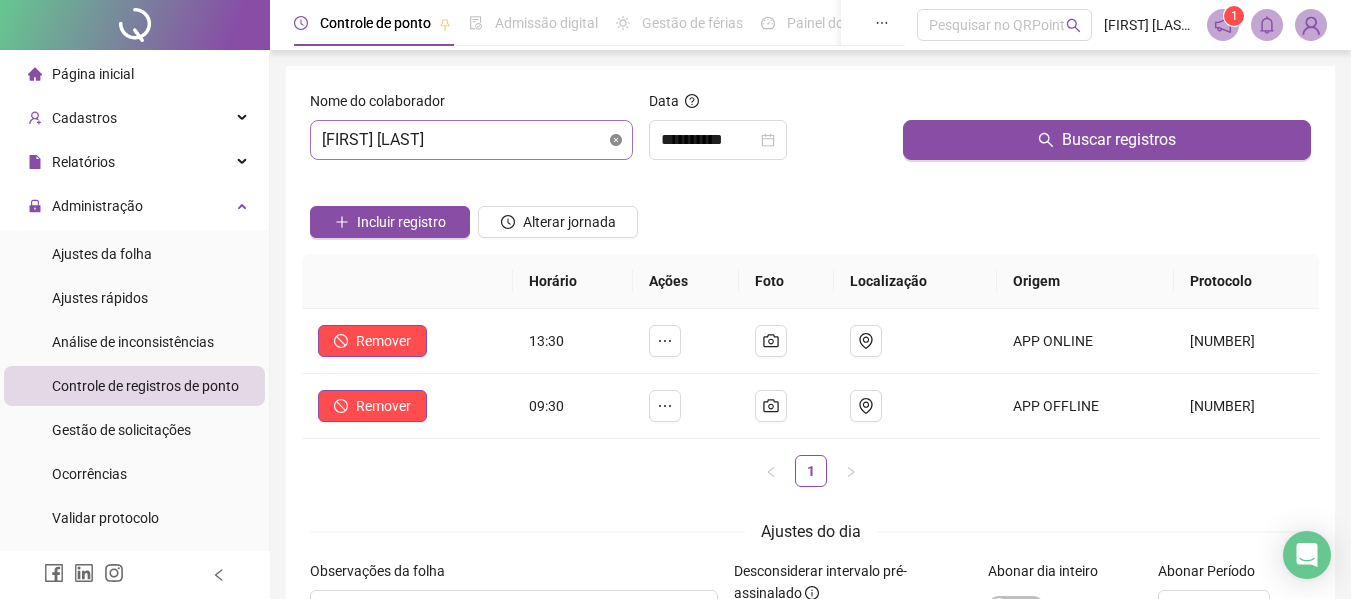 type 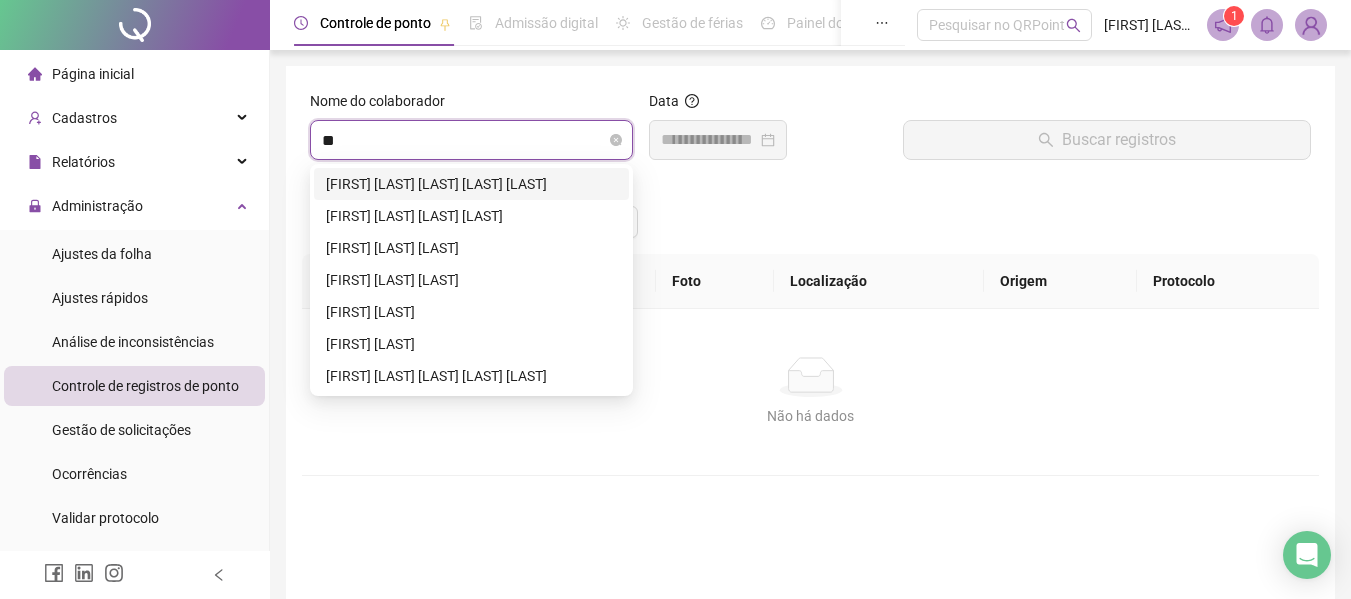 type on "***" 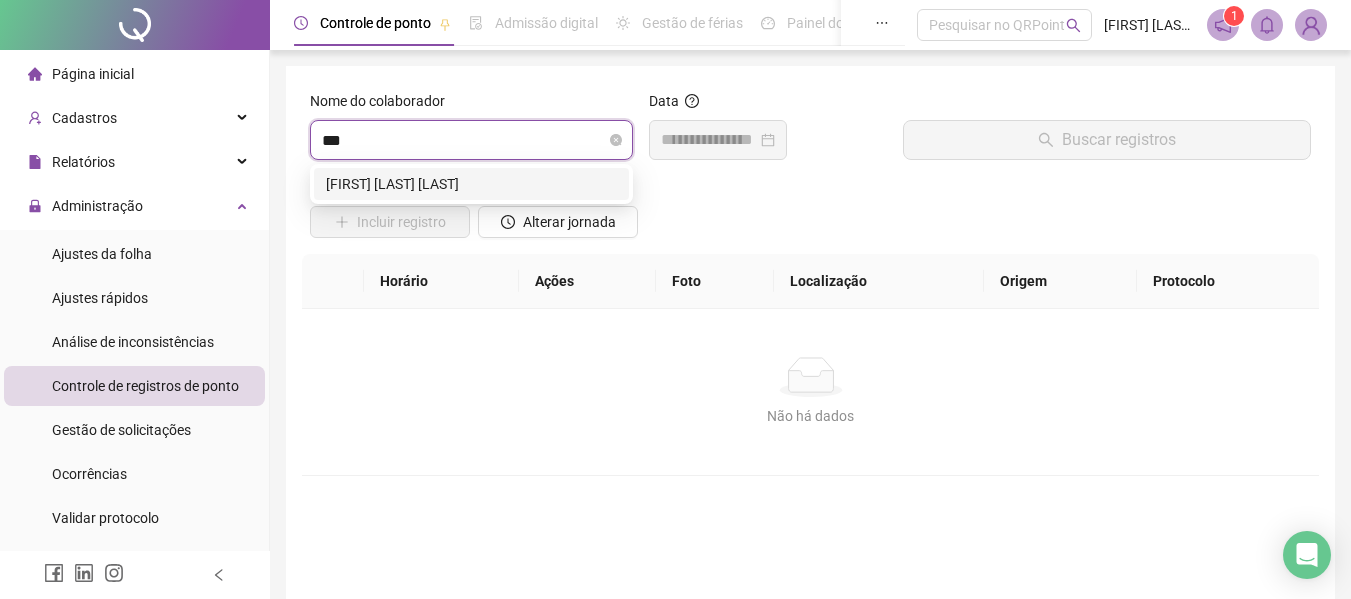 click on "[FIRST] [LAST] [LAST]" at bounding box center [471, 184] 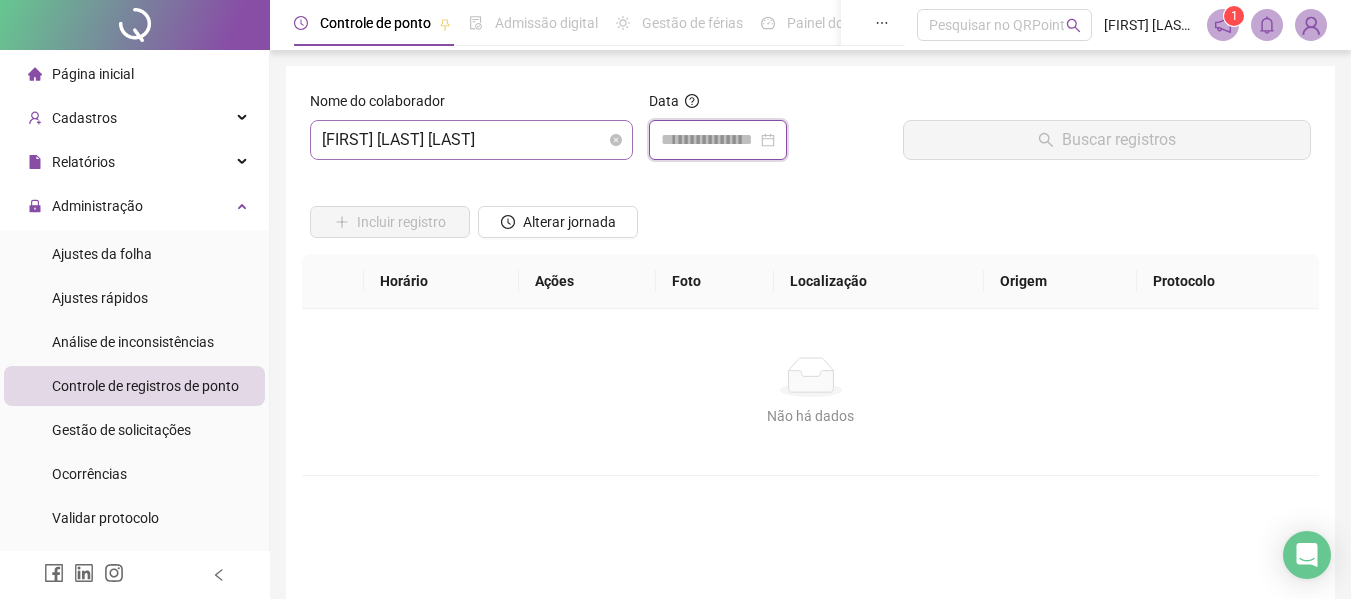 click at bounding box center [709, 140] 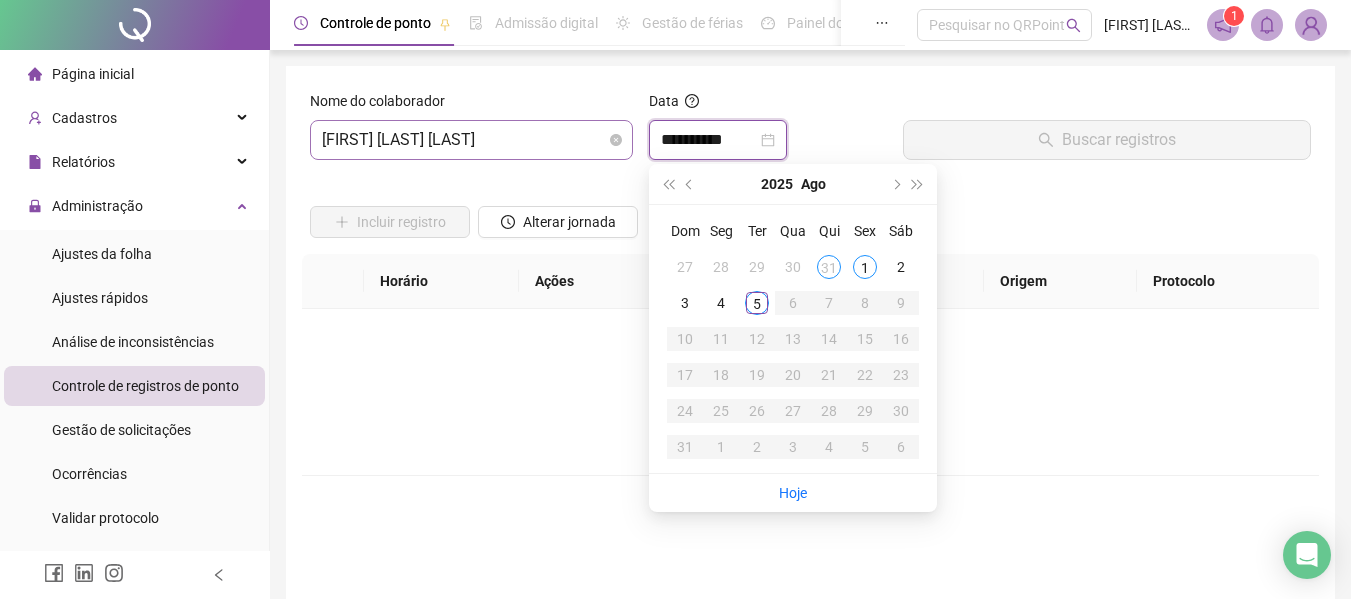 type on "**********" 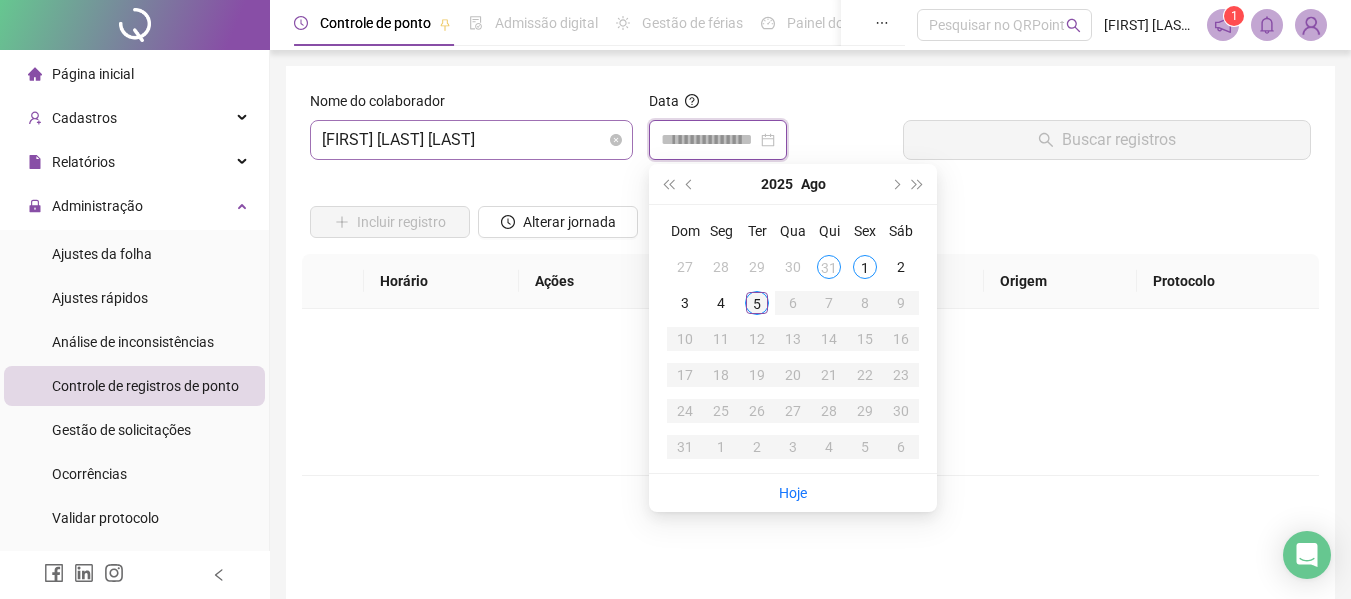 type on "**********" 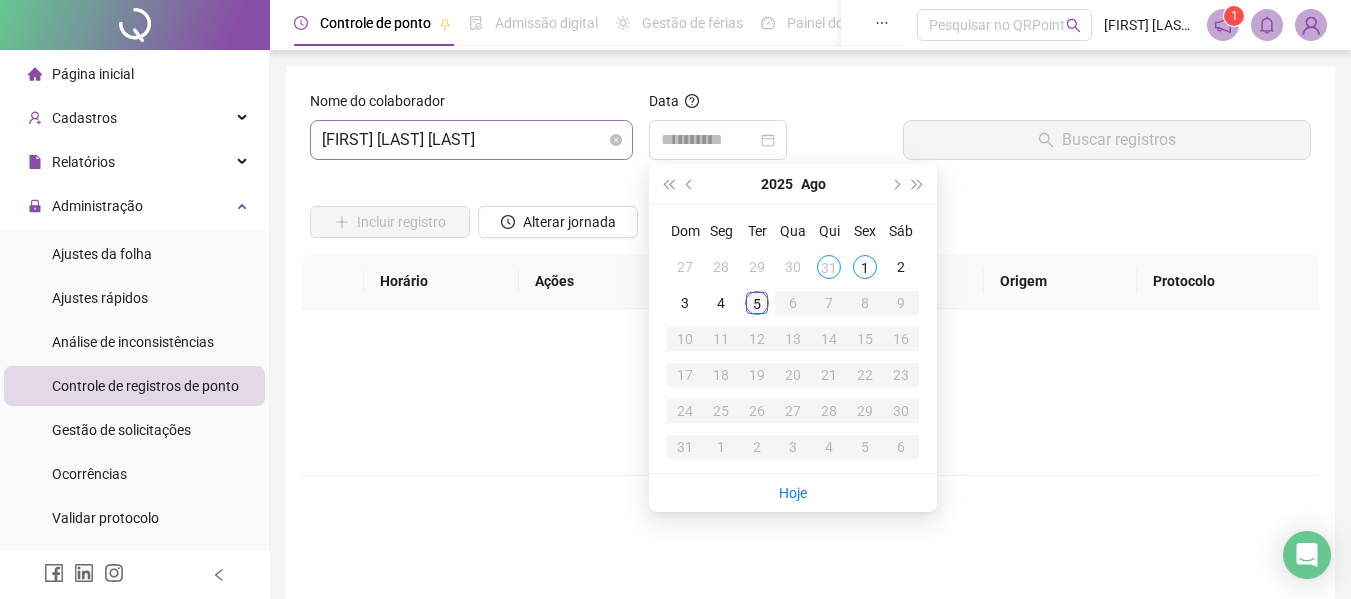 click on "5" at bounding box center [757, 303] 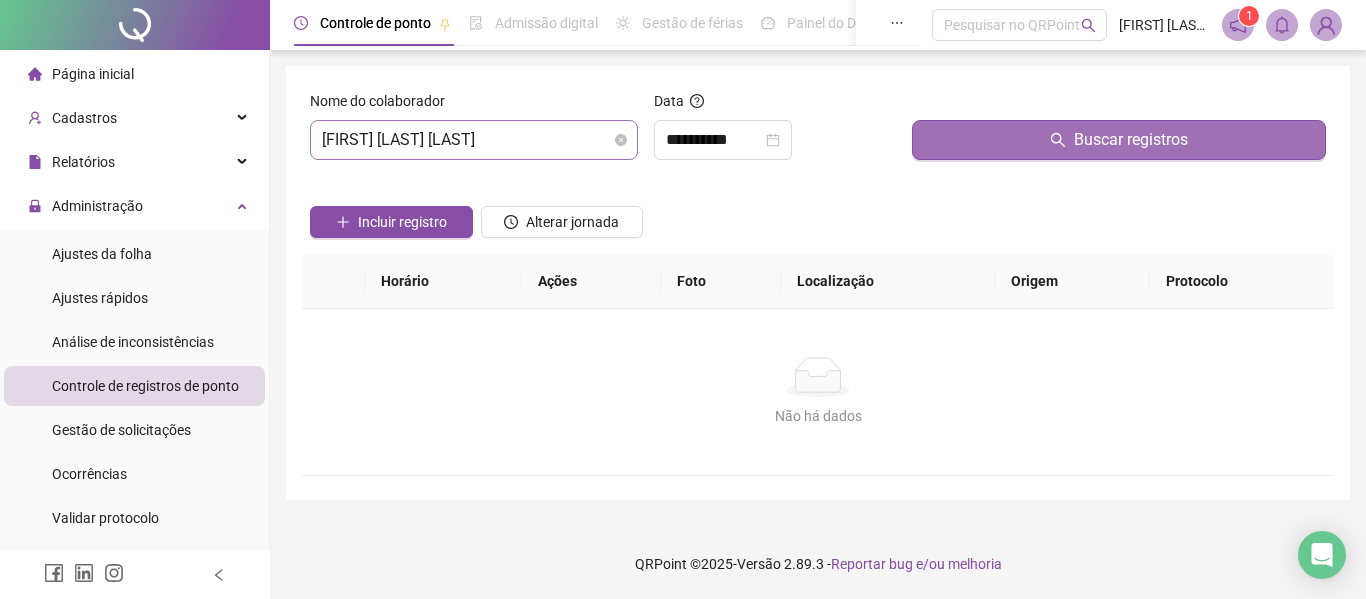 click on "Buscar registros" at bounding box center [1119, 140] 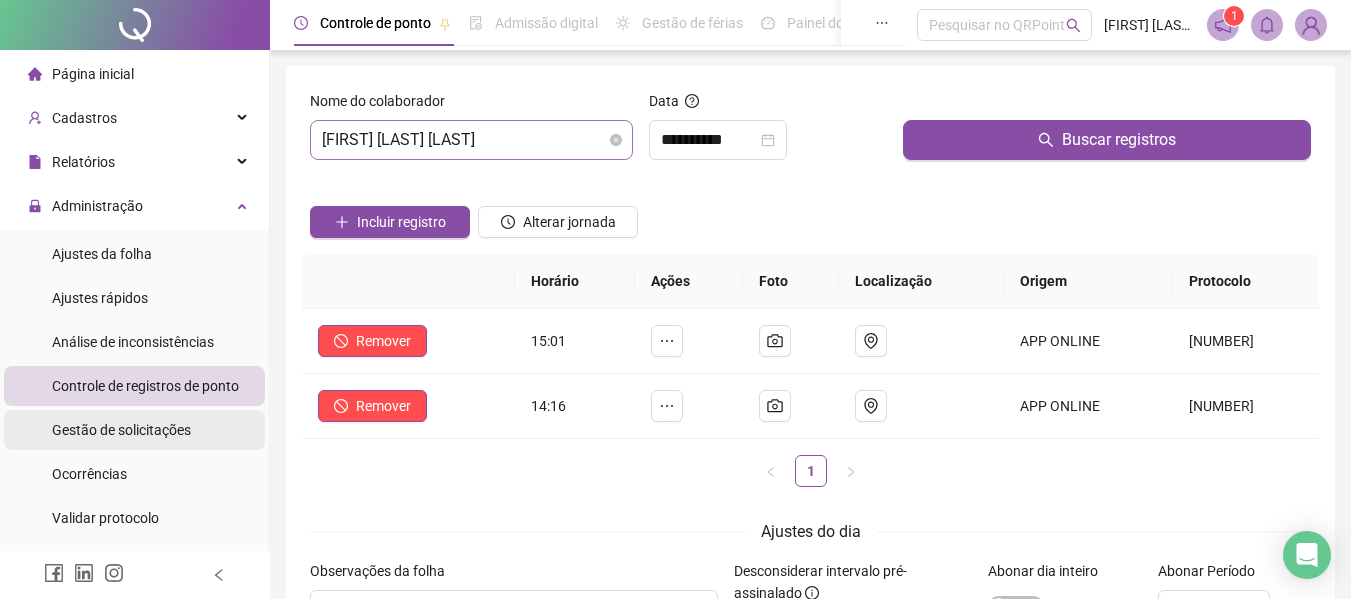 click on "Gestão de solicitações" at bounding box center [121, 430] 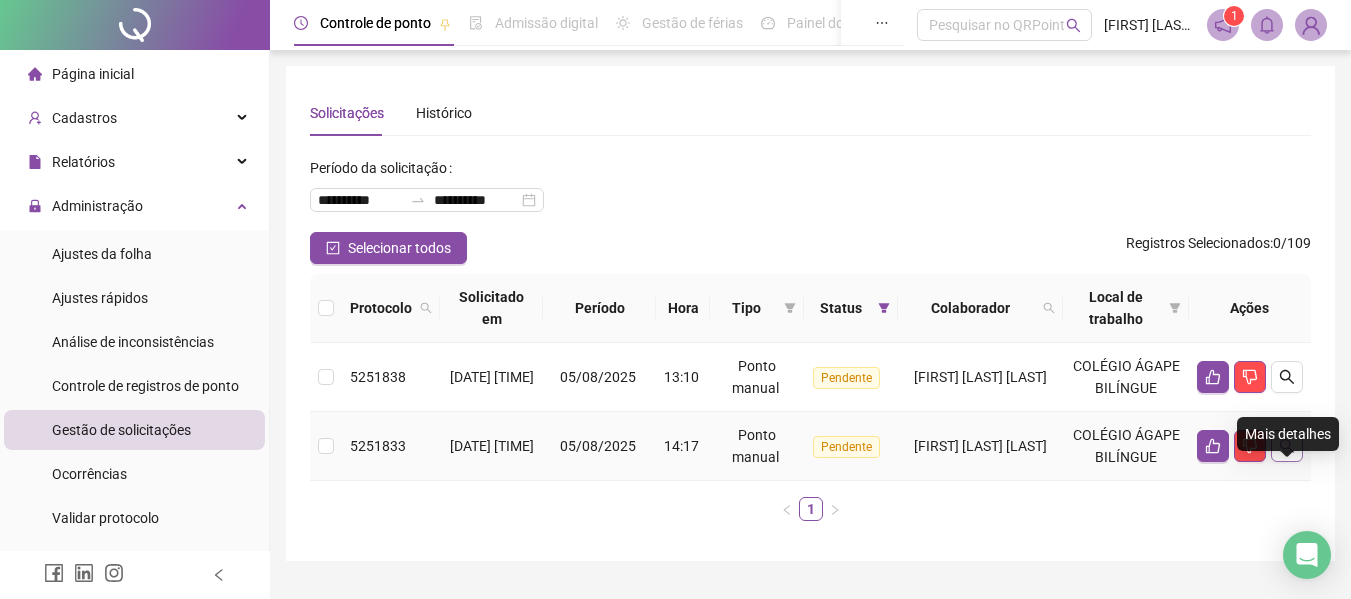 click 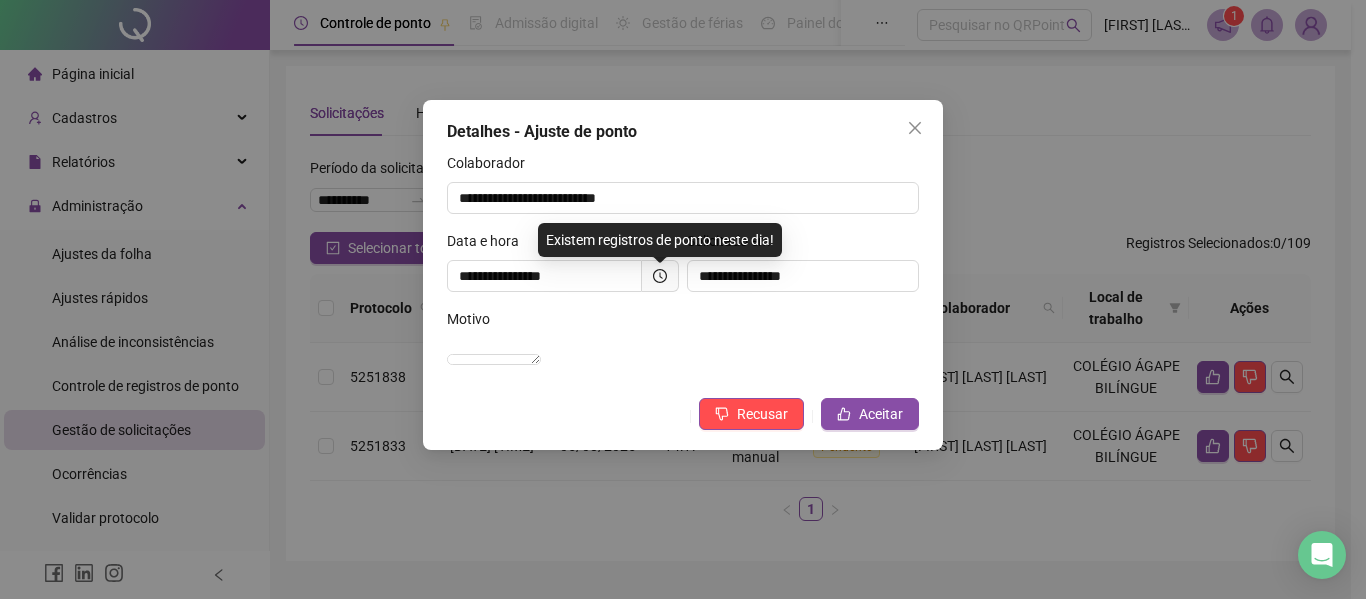 click on "**********" at bounding box center [683, 299] 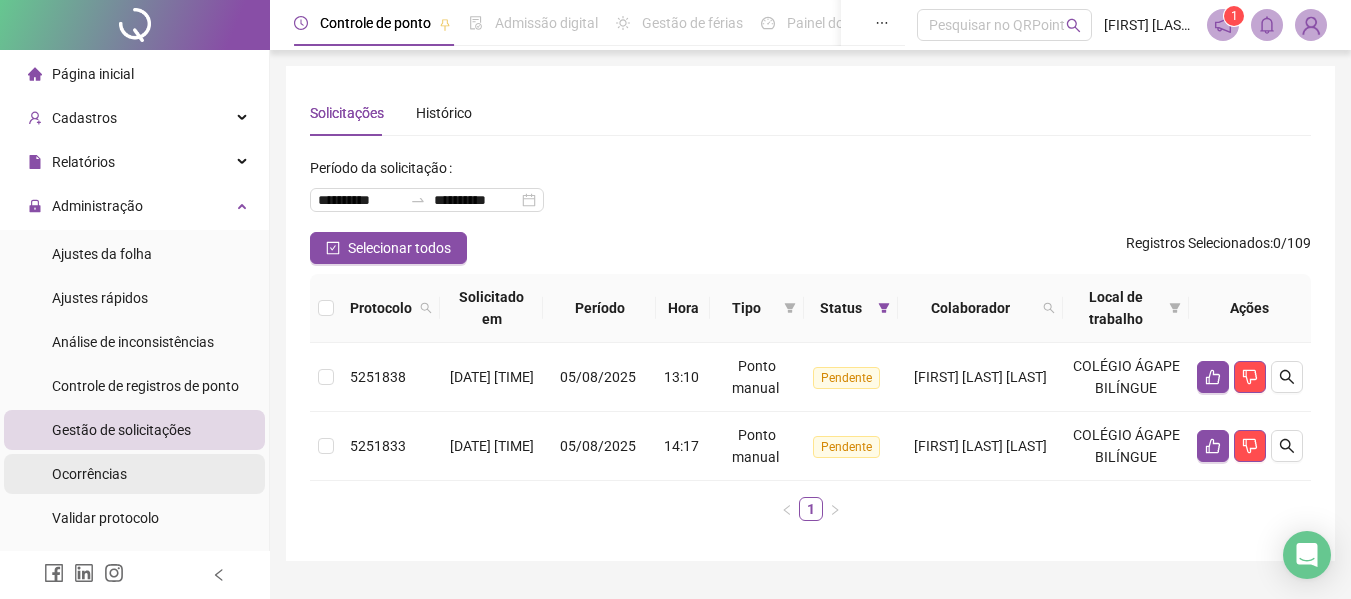 click on "Ocorrências" at bounding box center [89, 474] 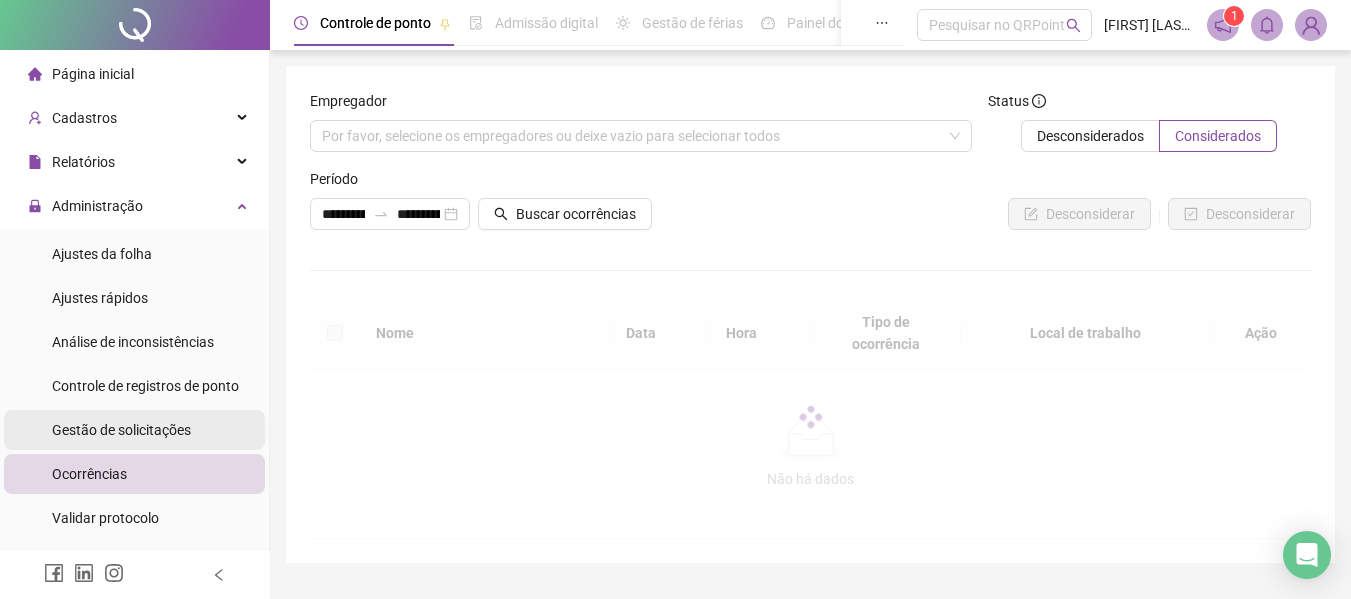 click on "Gestão de solicitações" at bounding box center [121, 430] 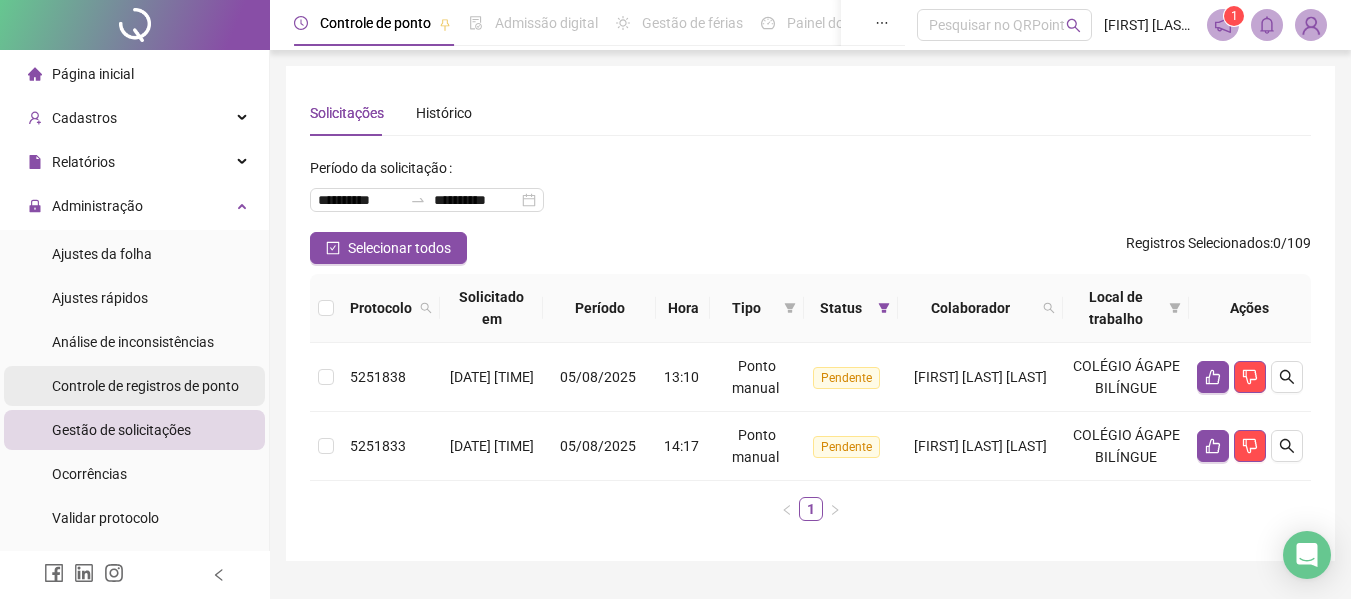 click on "Controle de registros de ponto" at bounding box center [145, 386] 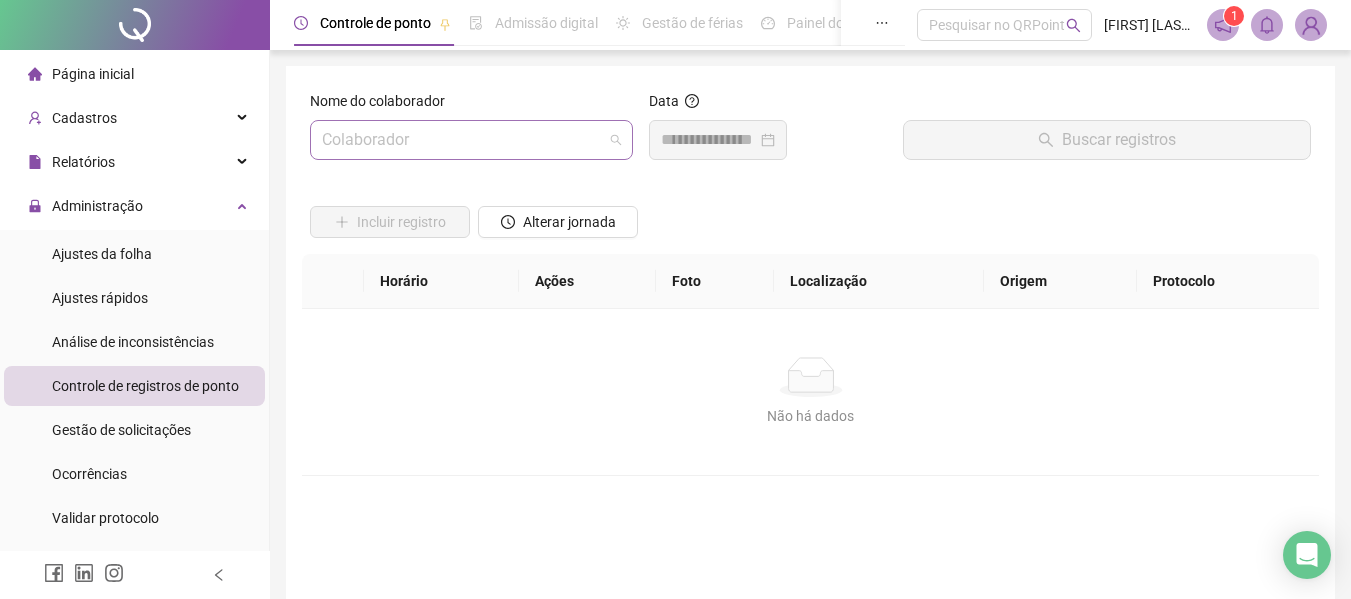 click at bounding box center [462, 140] 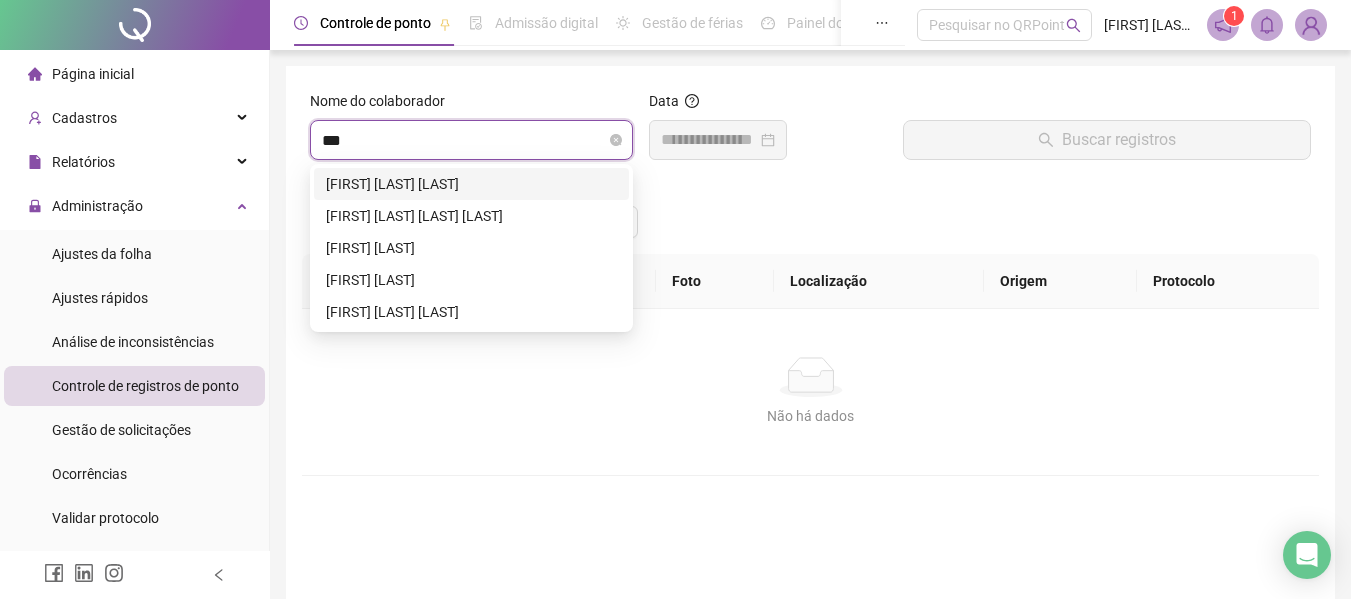 type on "****" 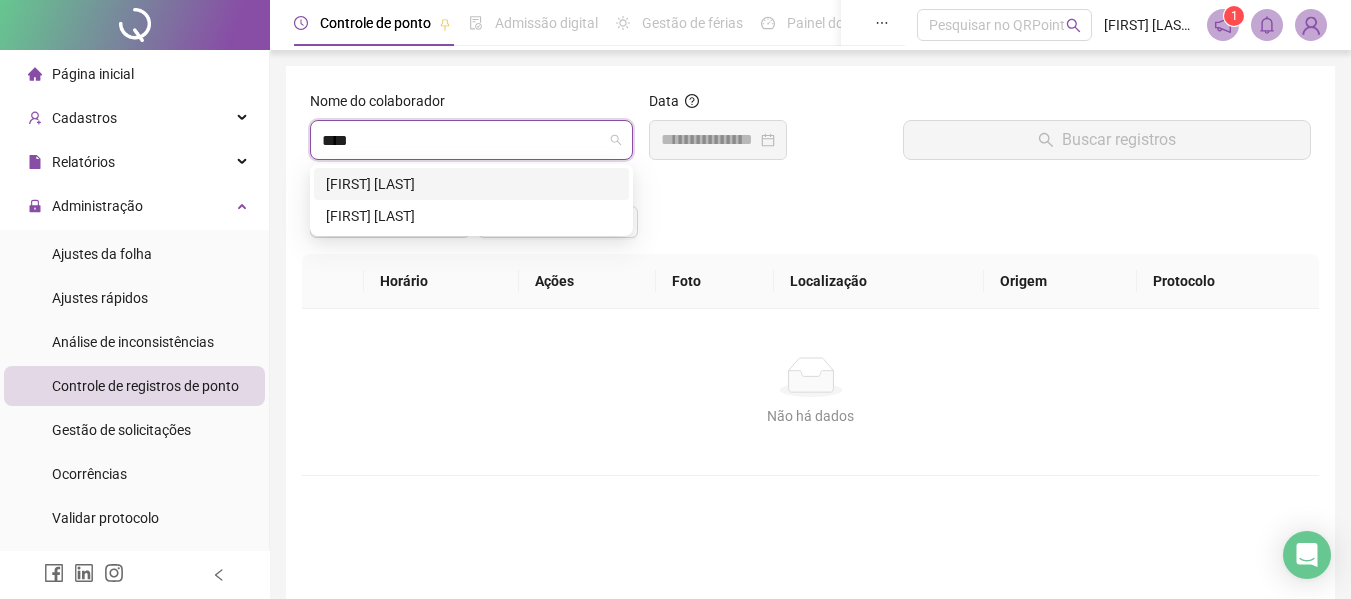 click on "[FIRST] [LAST]" at bounding box center [471, 184] 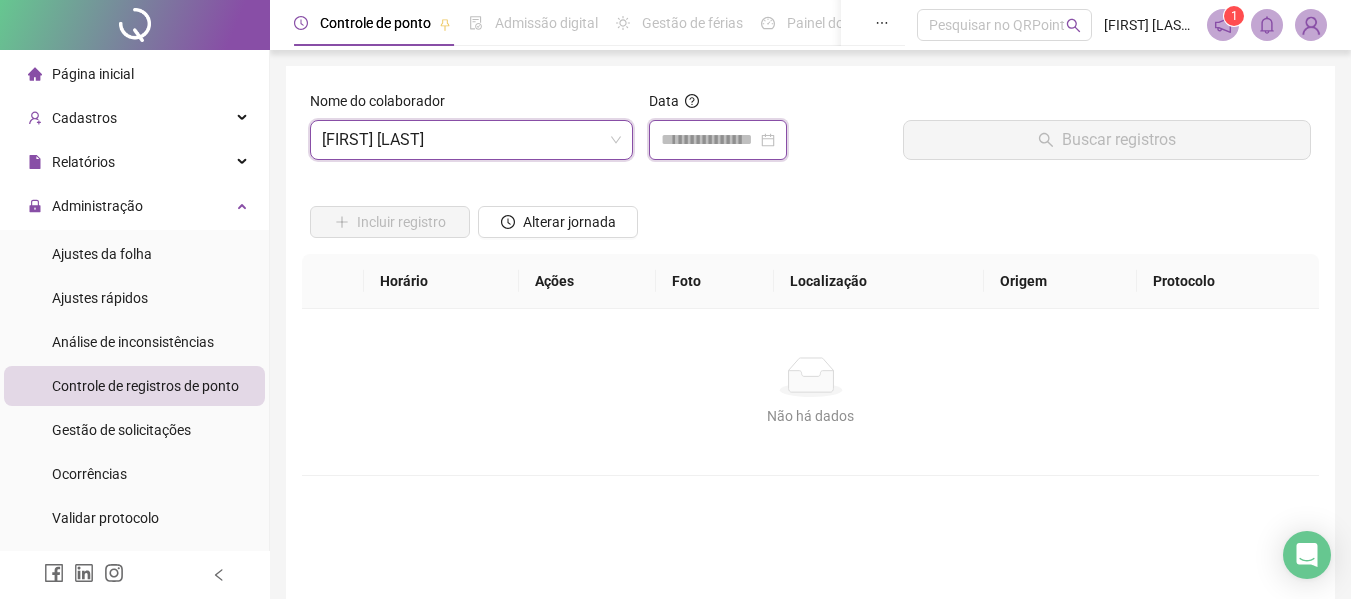 click at bounding box center (709, 140) 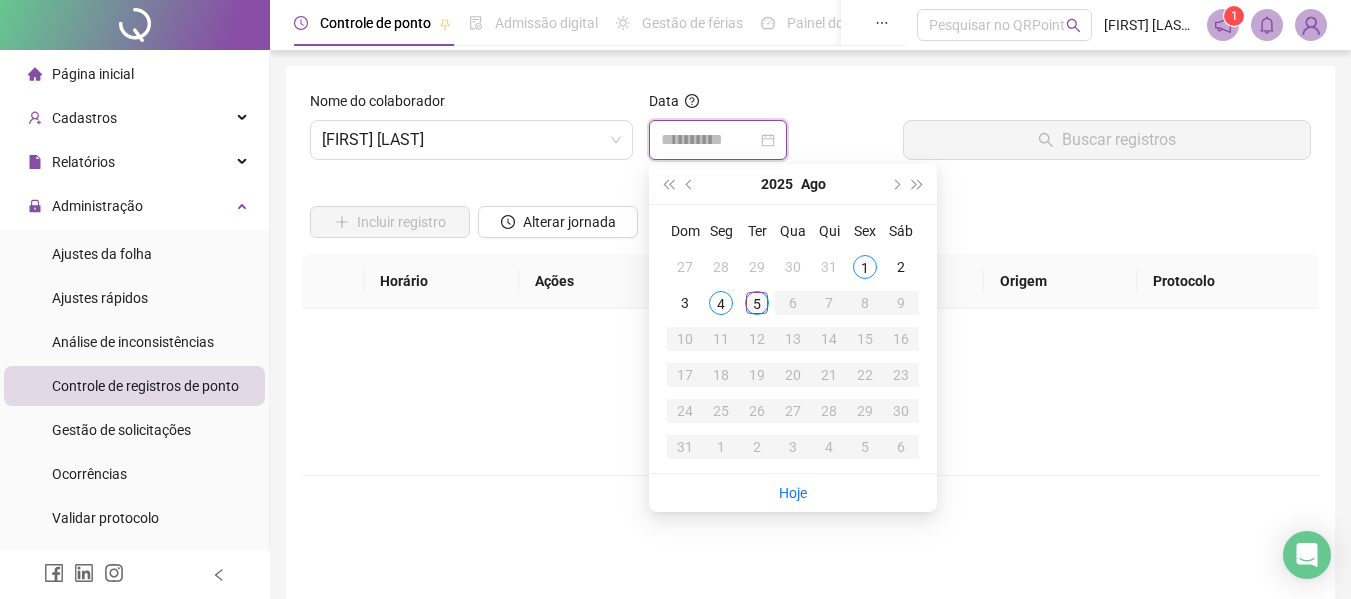 type on "**********" 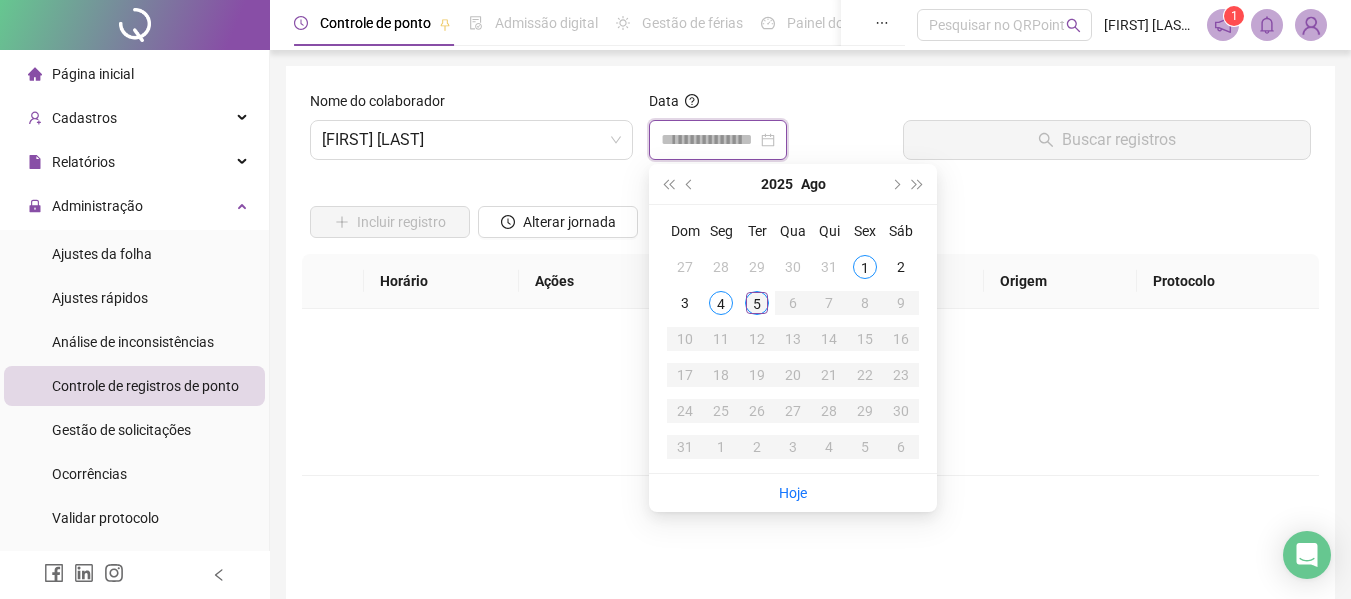 type on "**********" 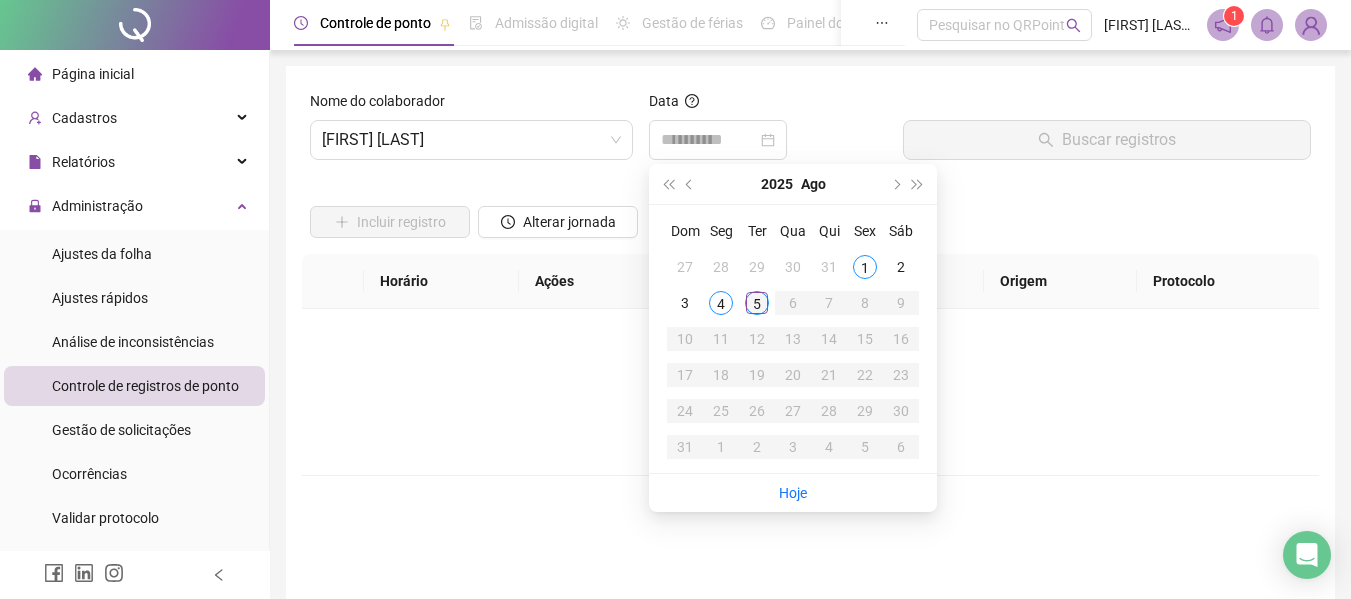 click on "5" at bounding box center [757, 303] 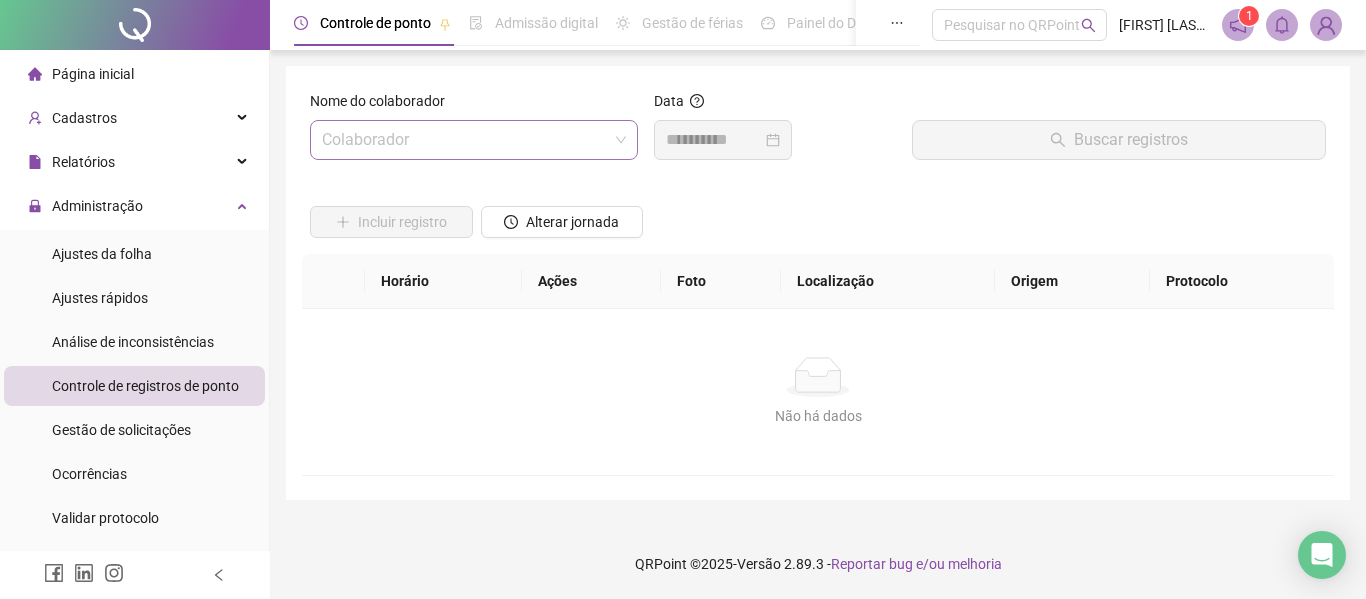 type 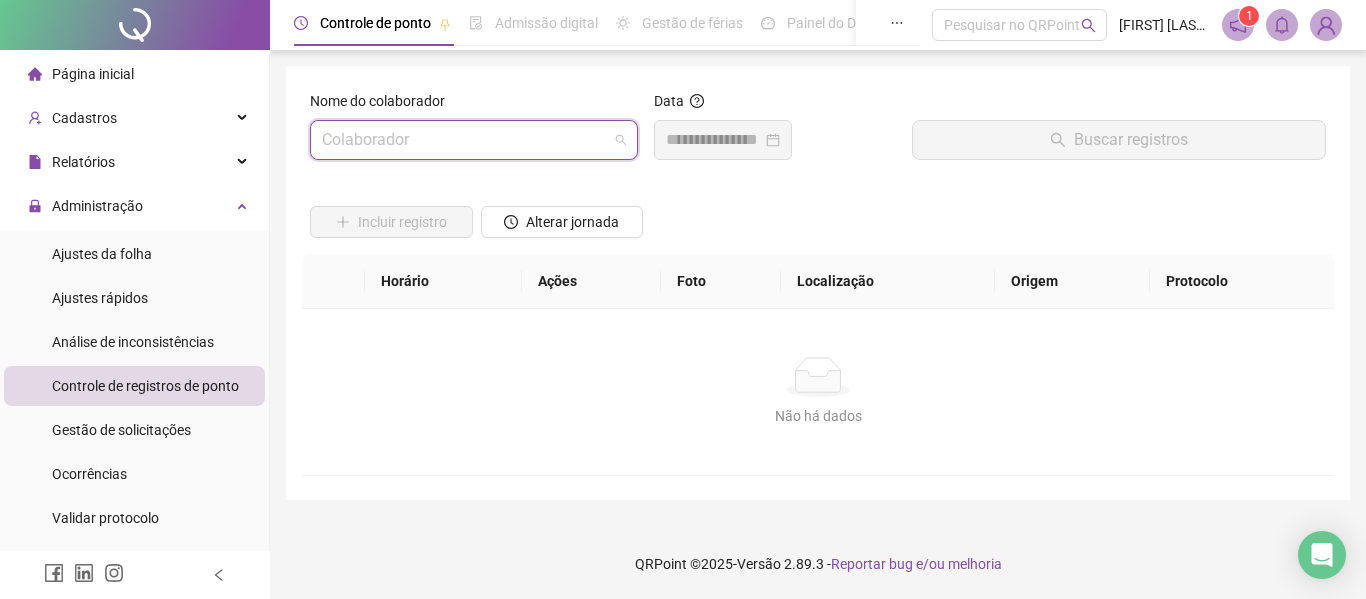 click at bounding box center [465, 140] 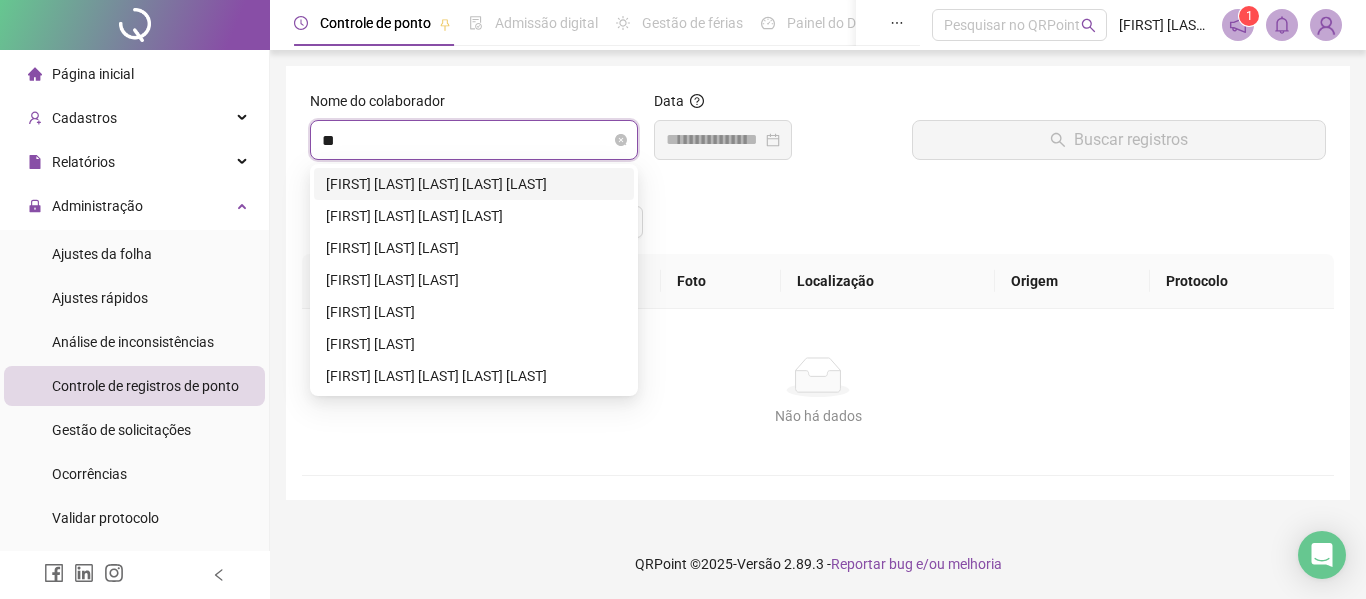 type on "***" 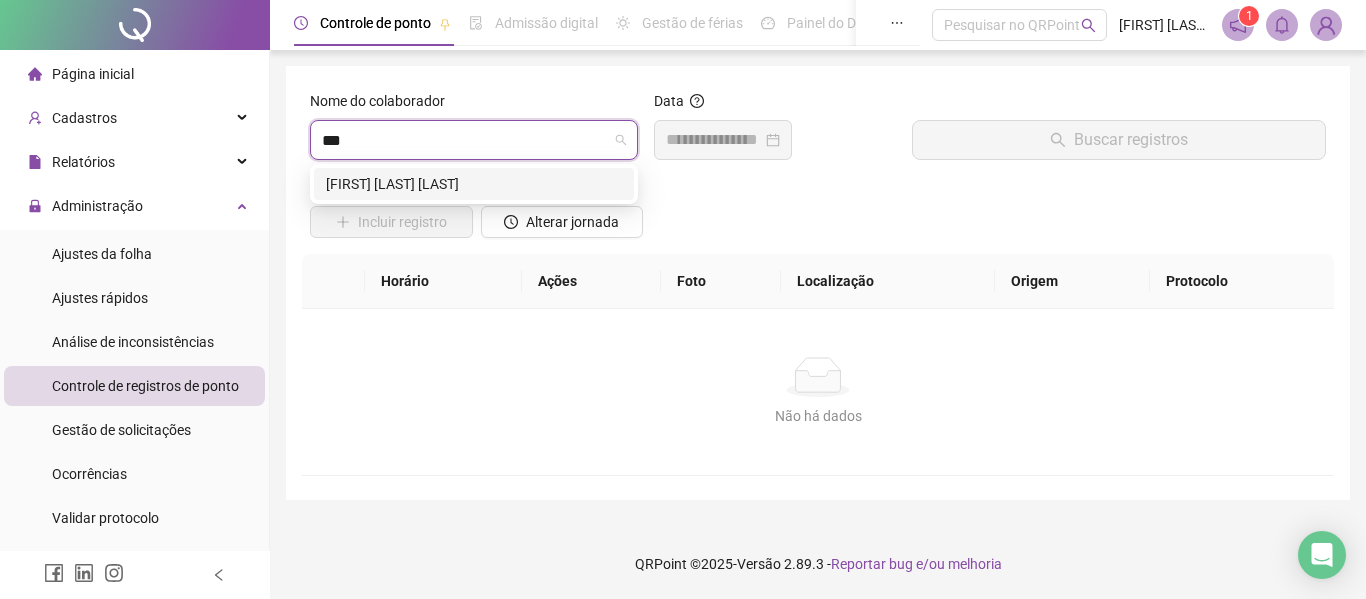 click on "[FIRST] [LAST] [LAST]" at bounding box center (474, 184) 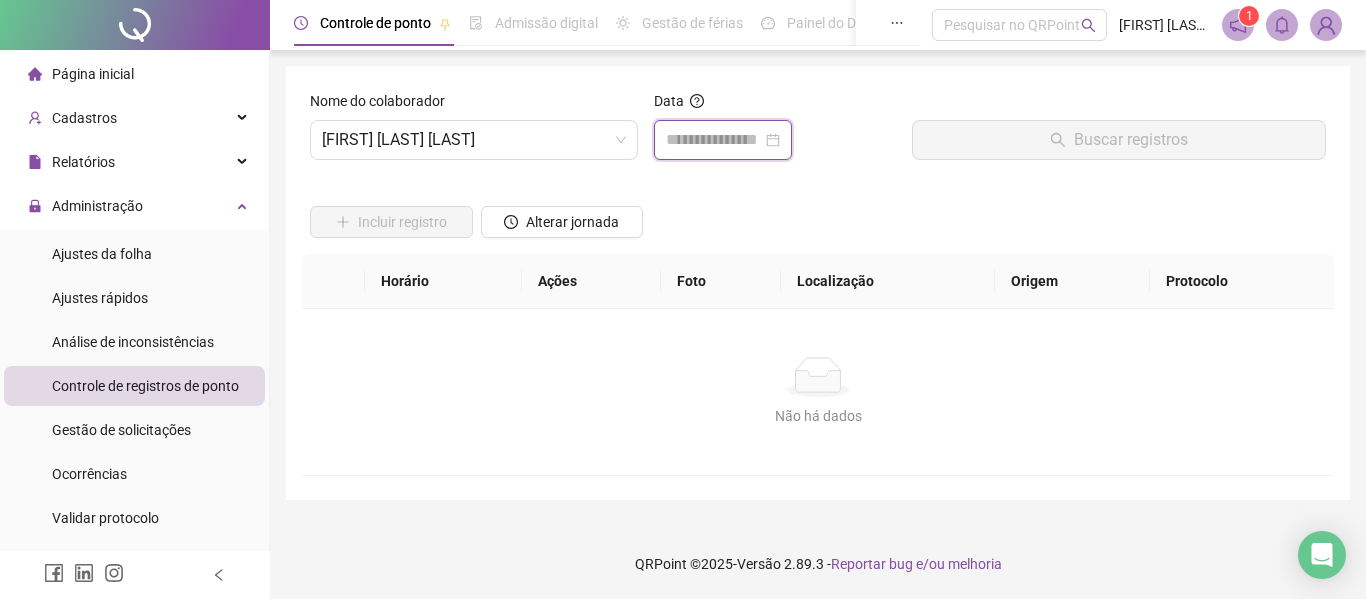 click at bounding box center [714, 140] 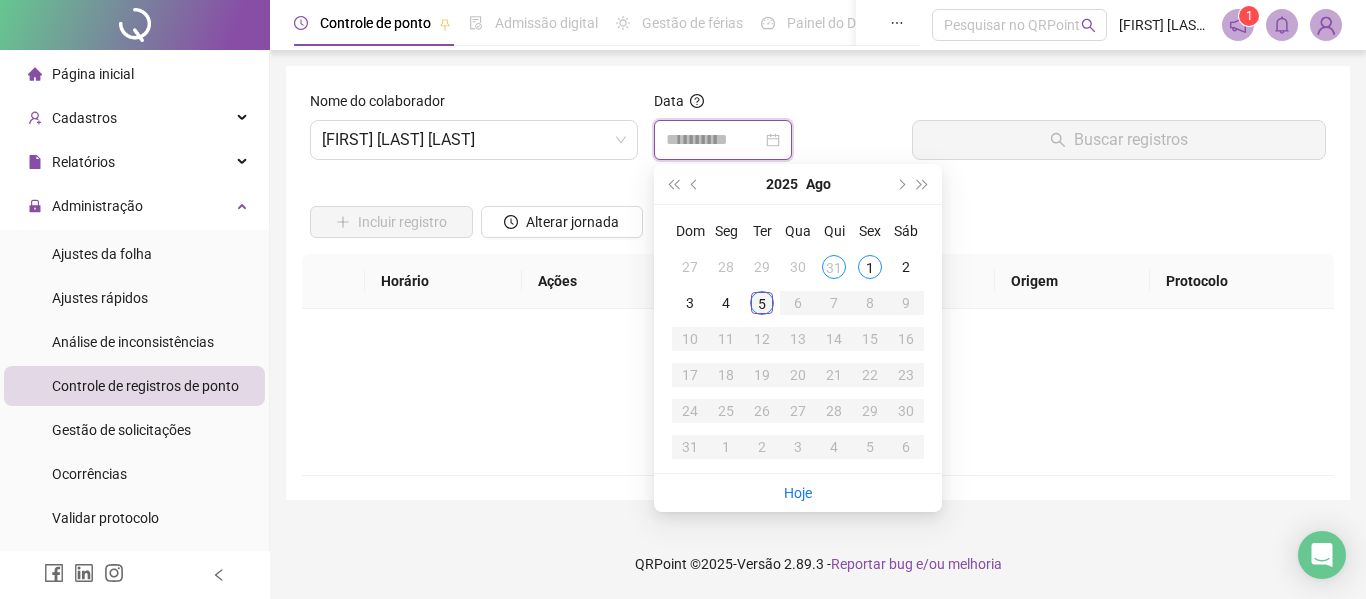 type on "**********" 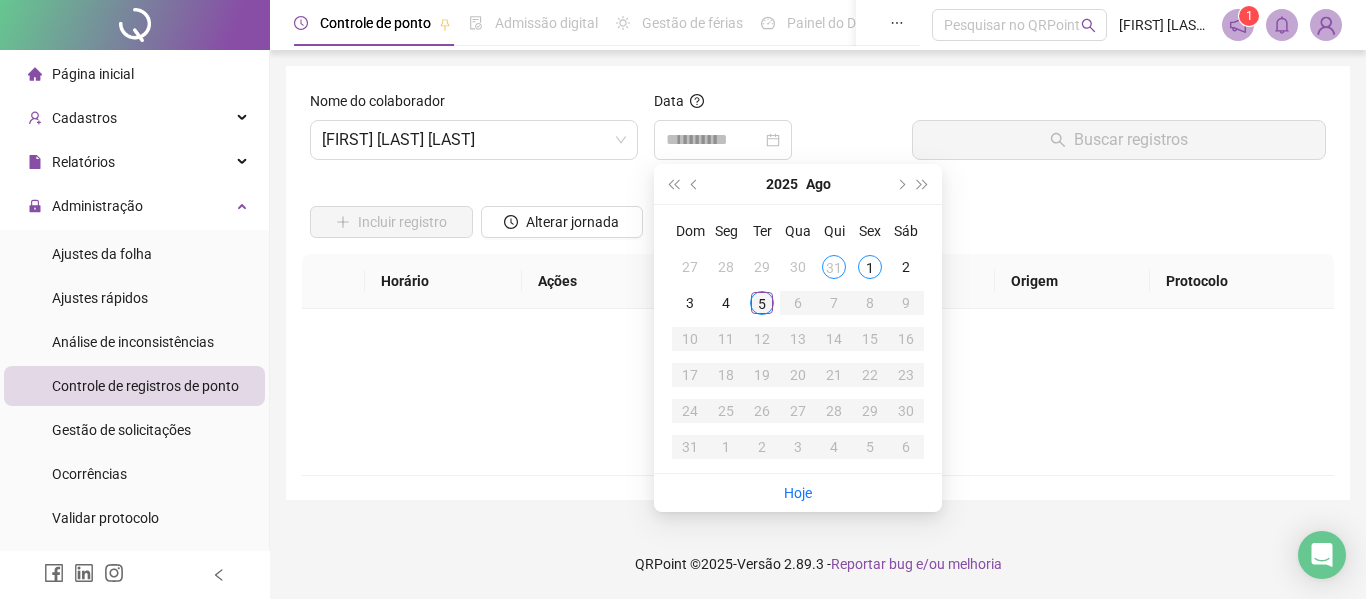 click on "5" at bounding box center (762, 303) 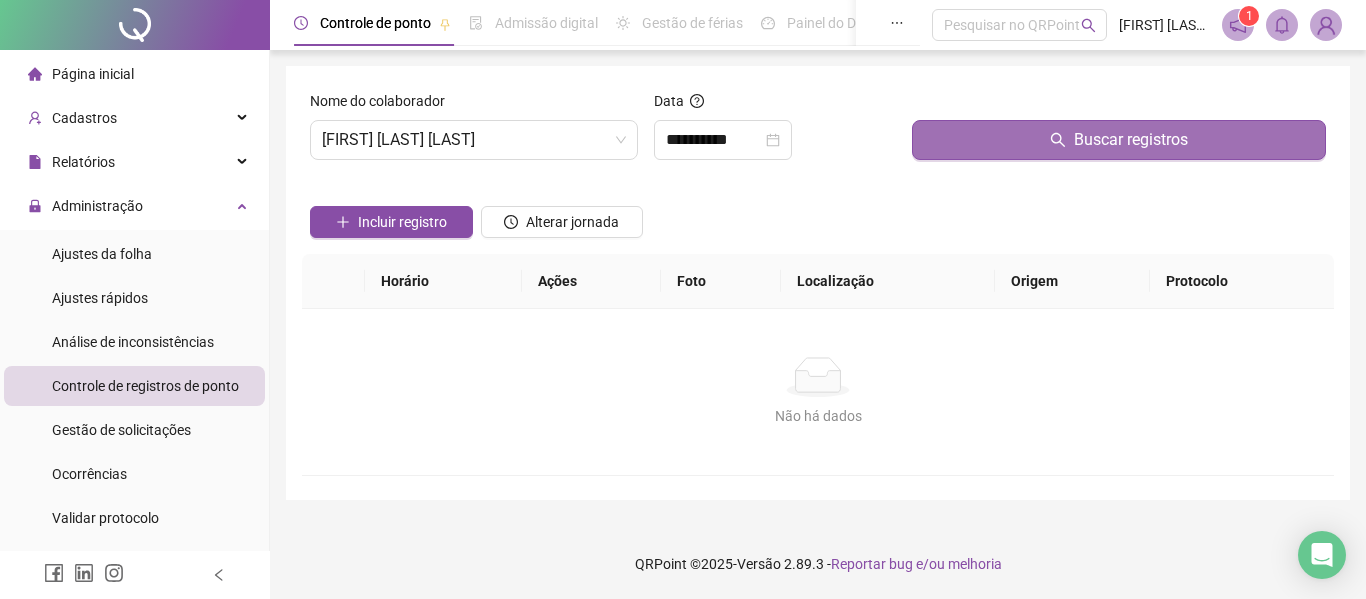 click on "Buscar registros" at bounding box center (1119, 140) 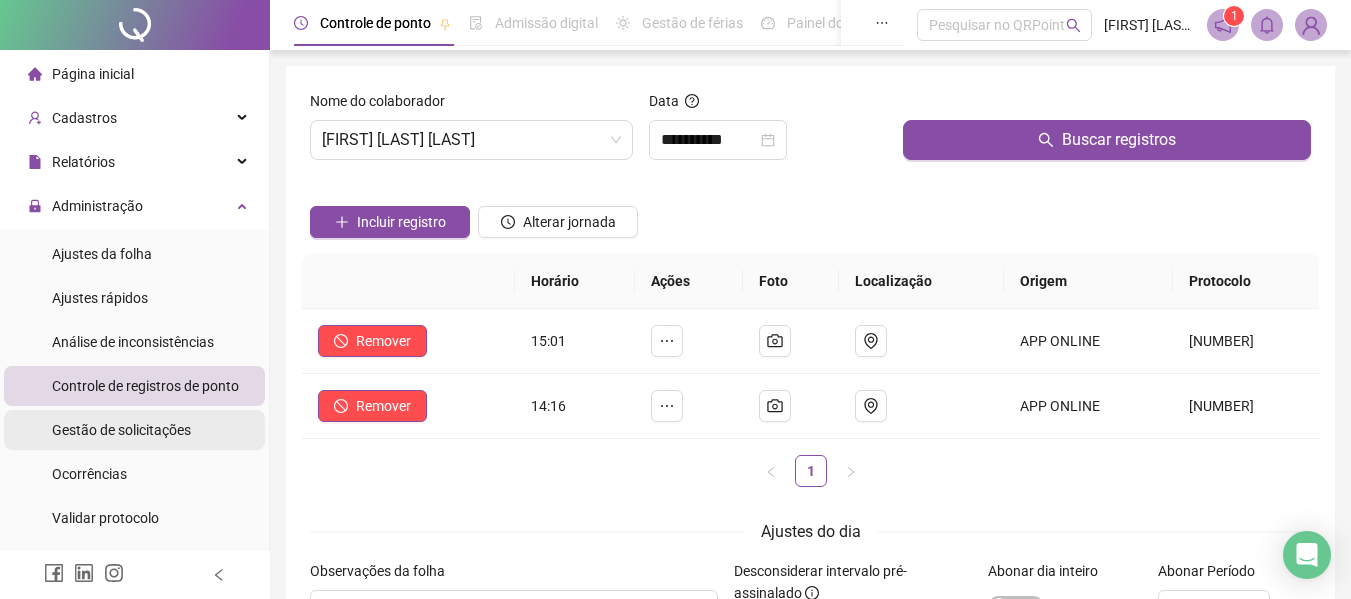 click on "Gestão de solicitações" at bounding box center (121, 430) 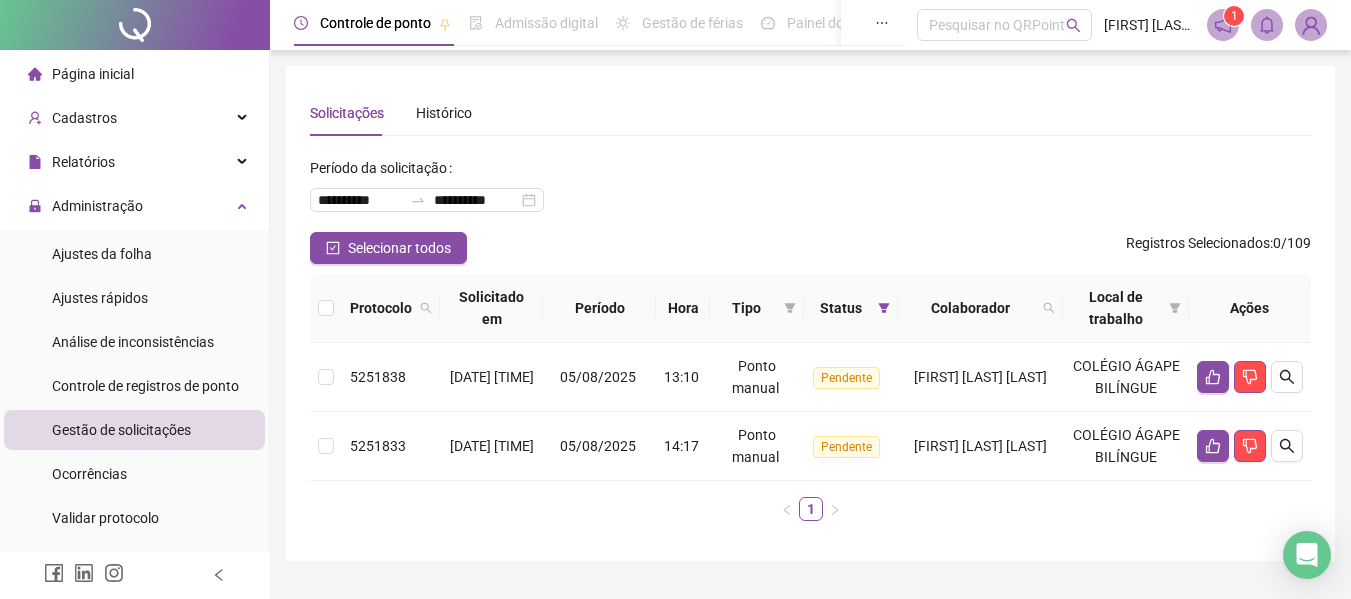 type 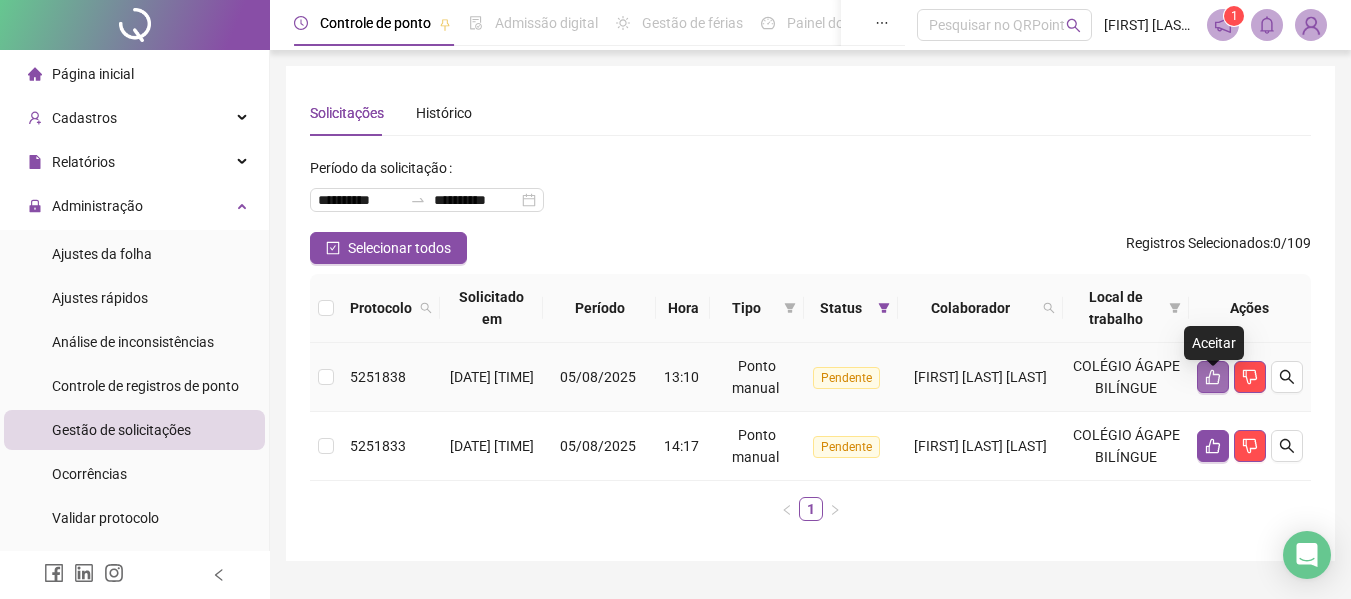 click 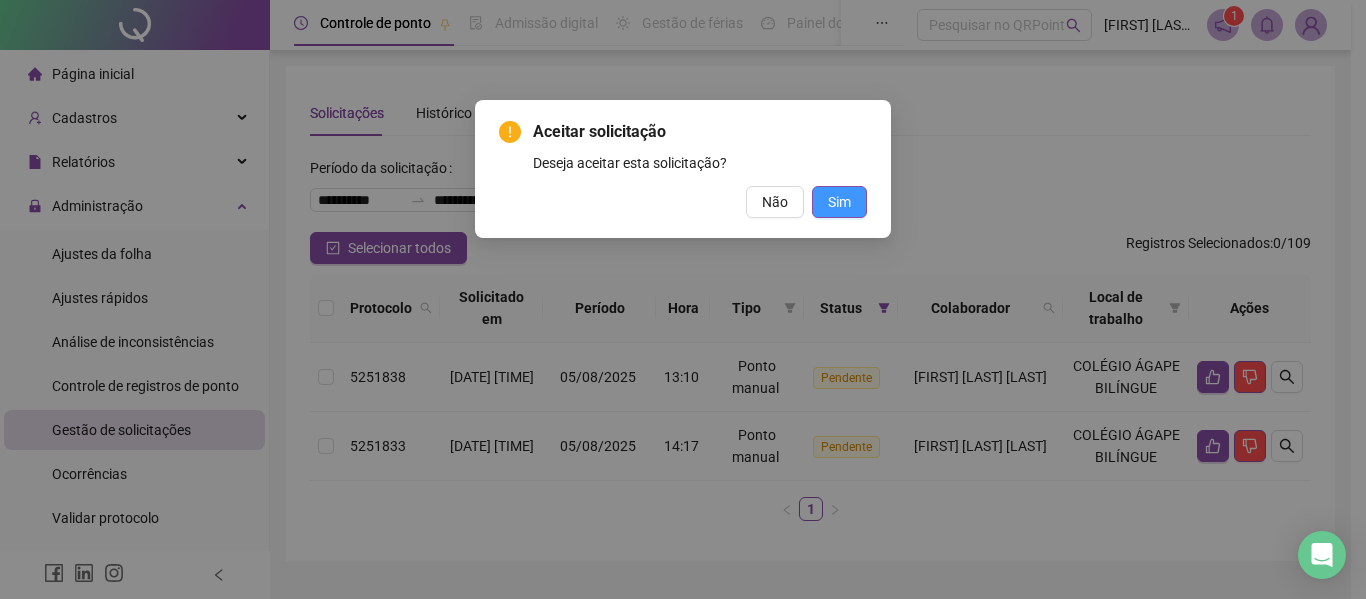 click on "Sim" at bounding box center (839, 202) 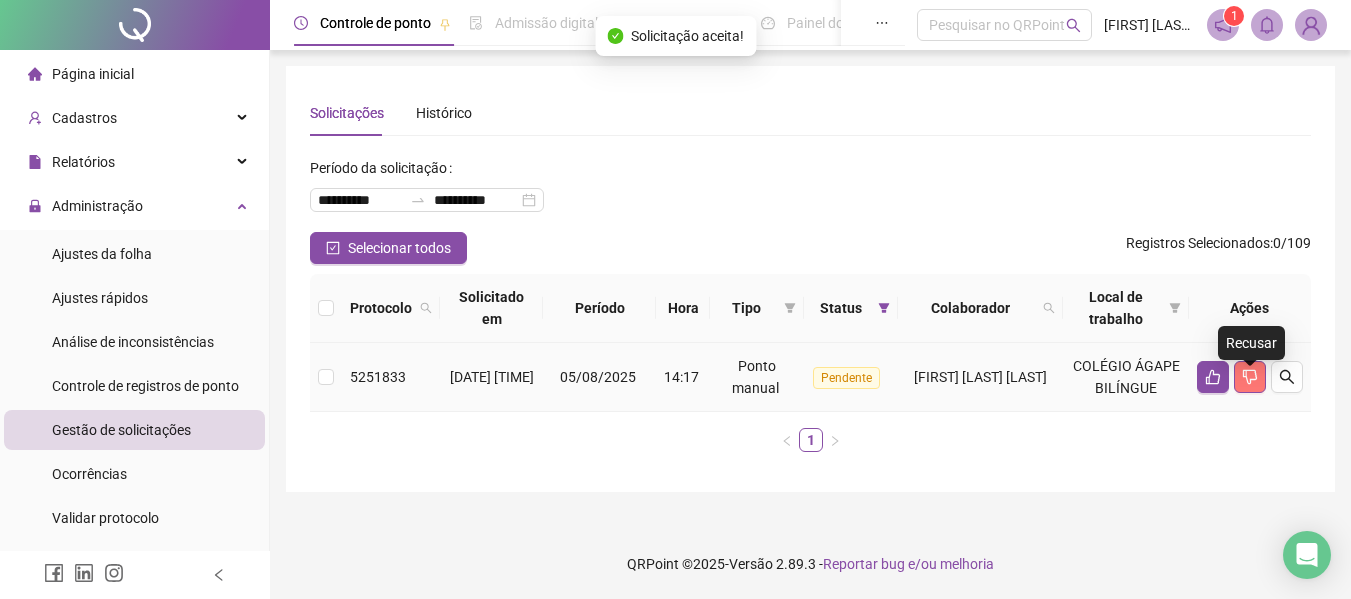click 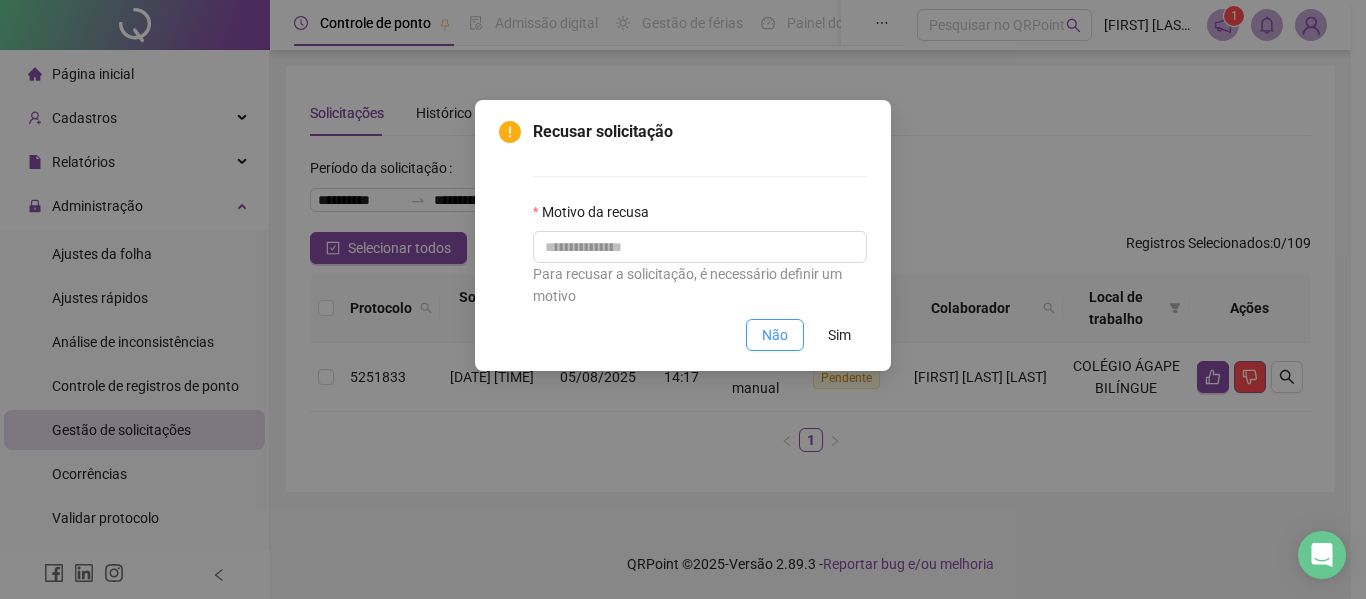 click on "Não" at bounding box center (775, 335) 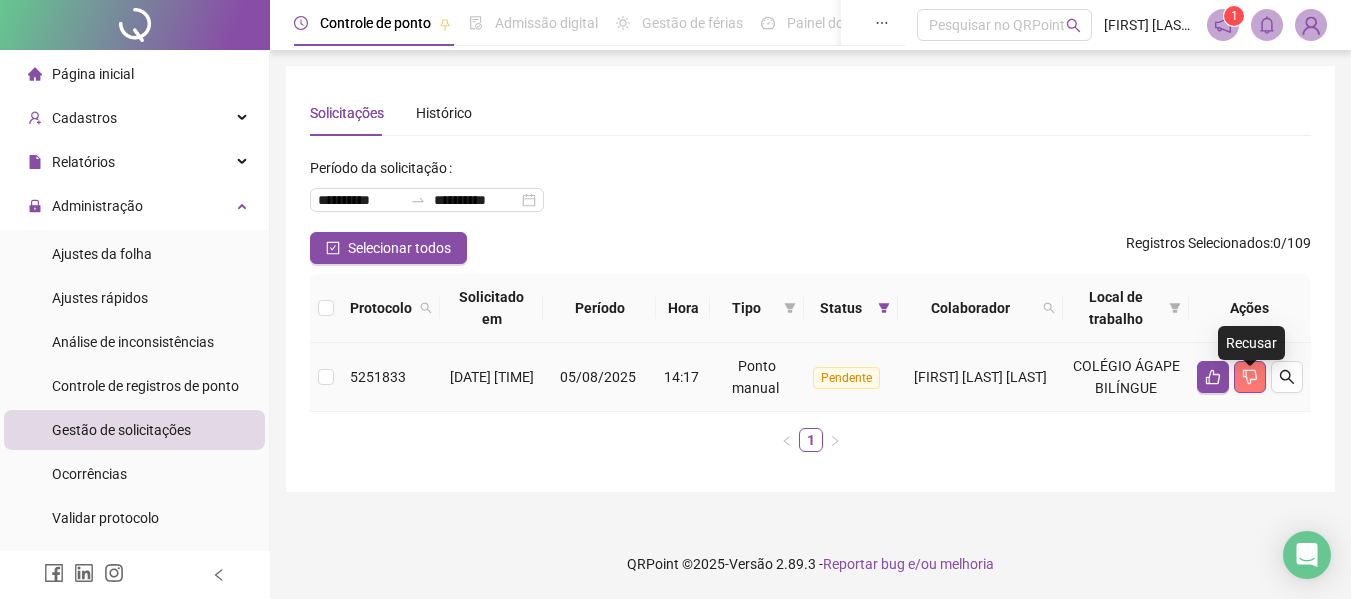click 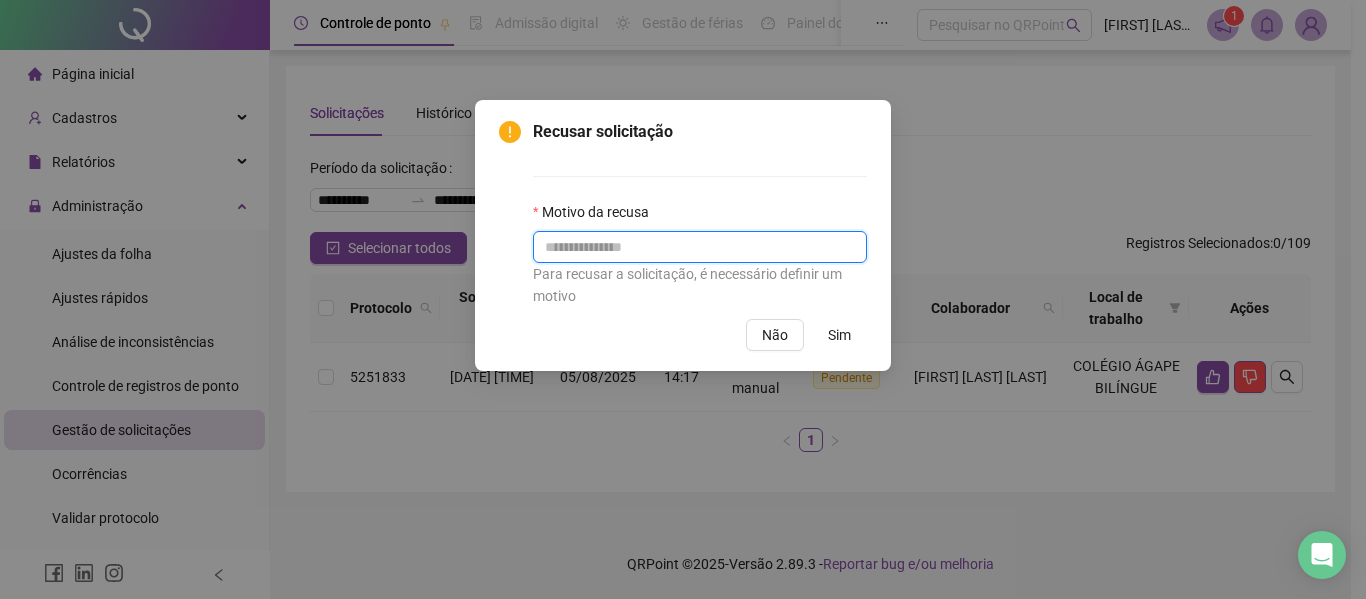 click at bounding box center [700, 247] 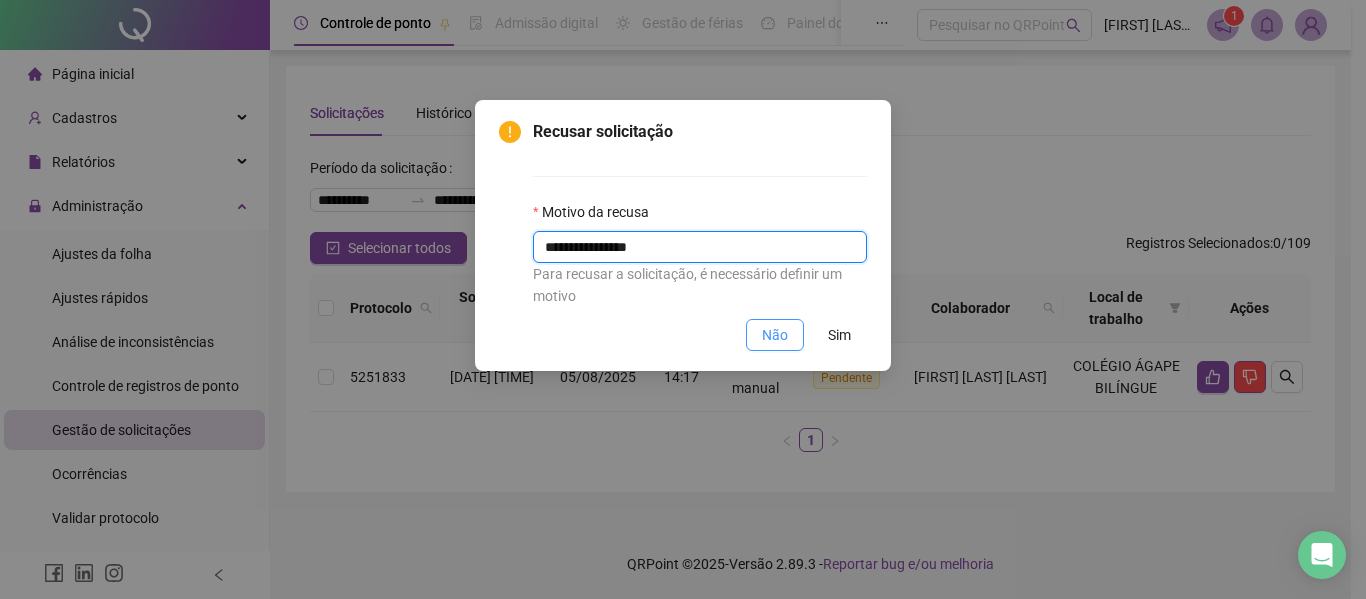 type on "**********" 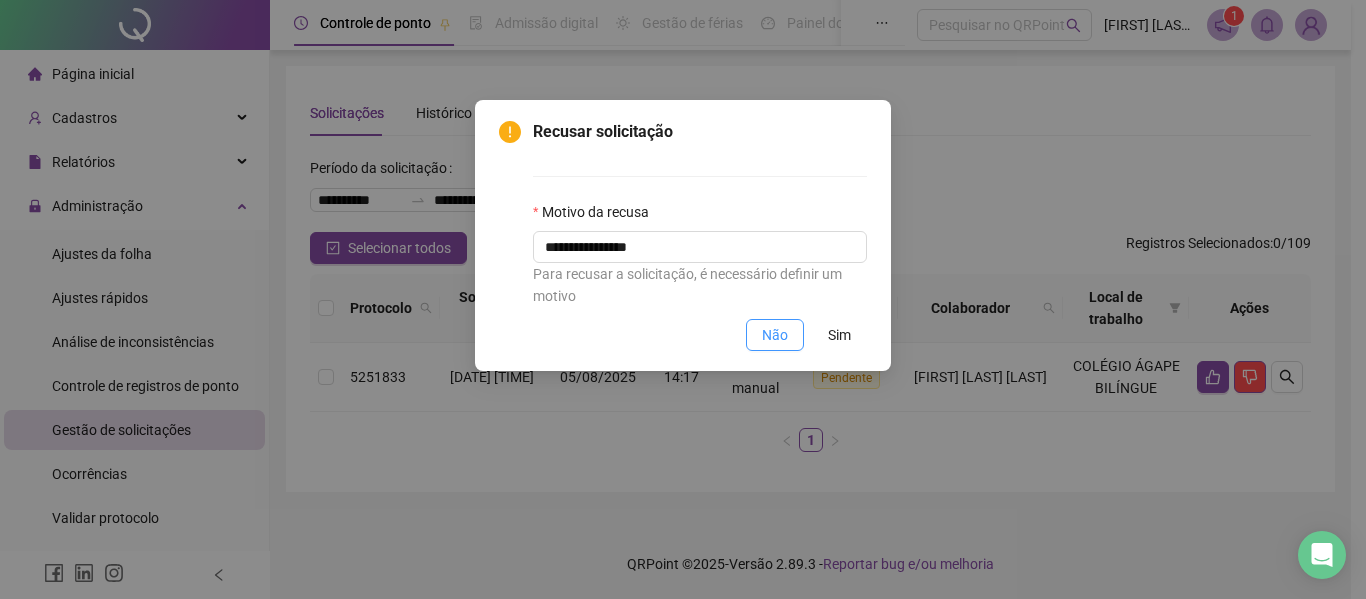 click on "Não" at bounding box center (775, 335) 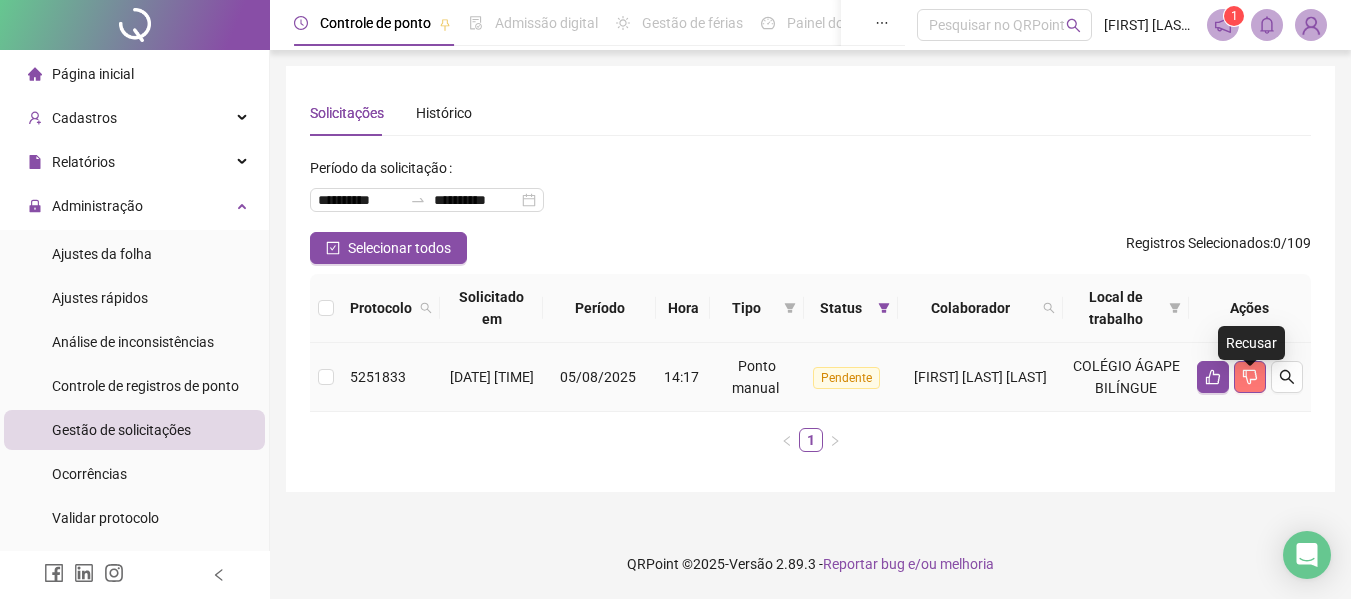 click 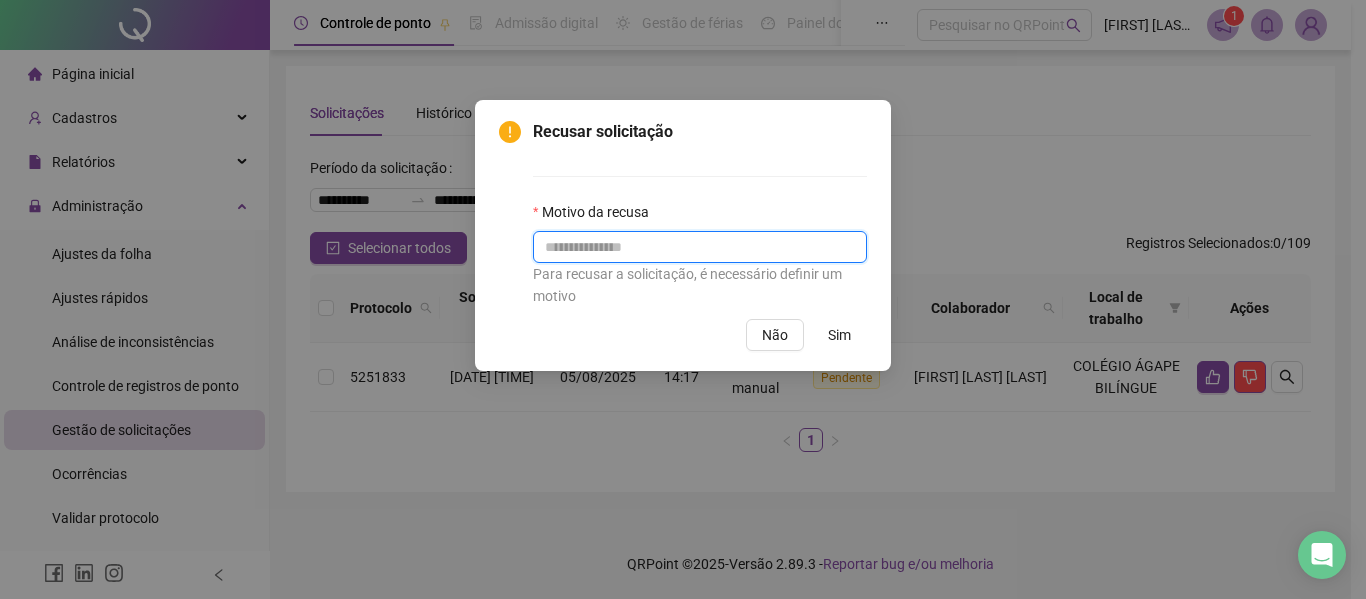 click at bounding box center (700, 247) 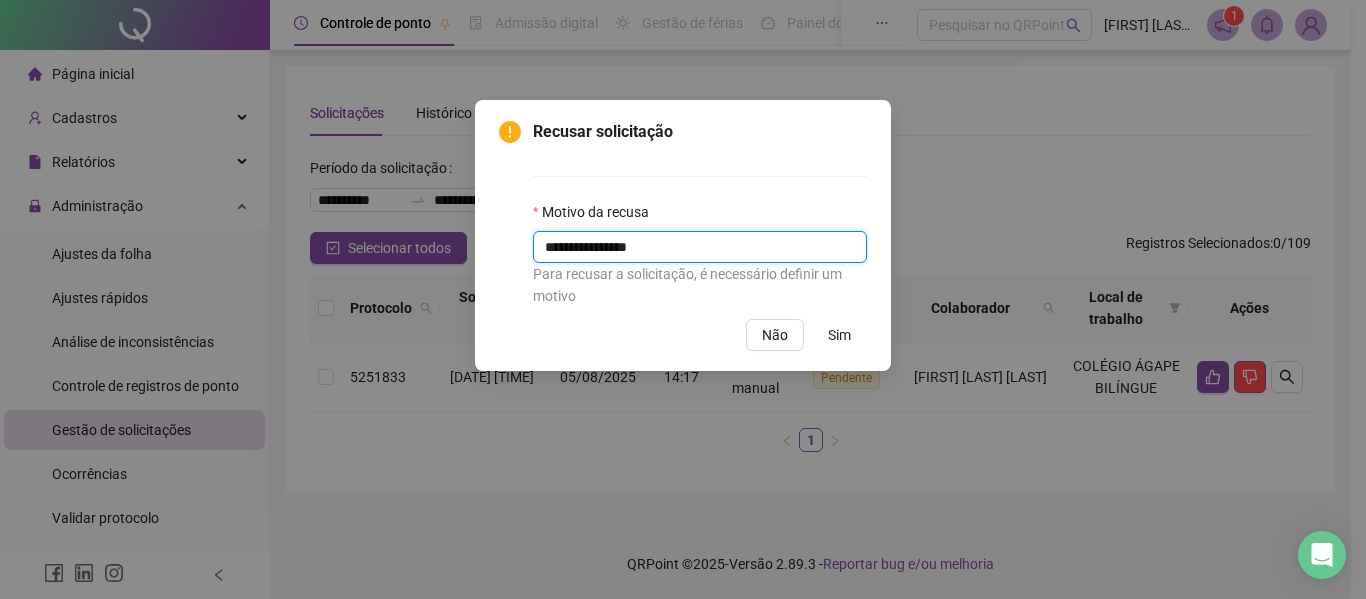 type on "**********" 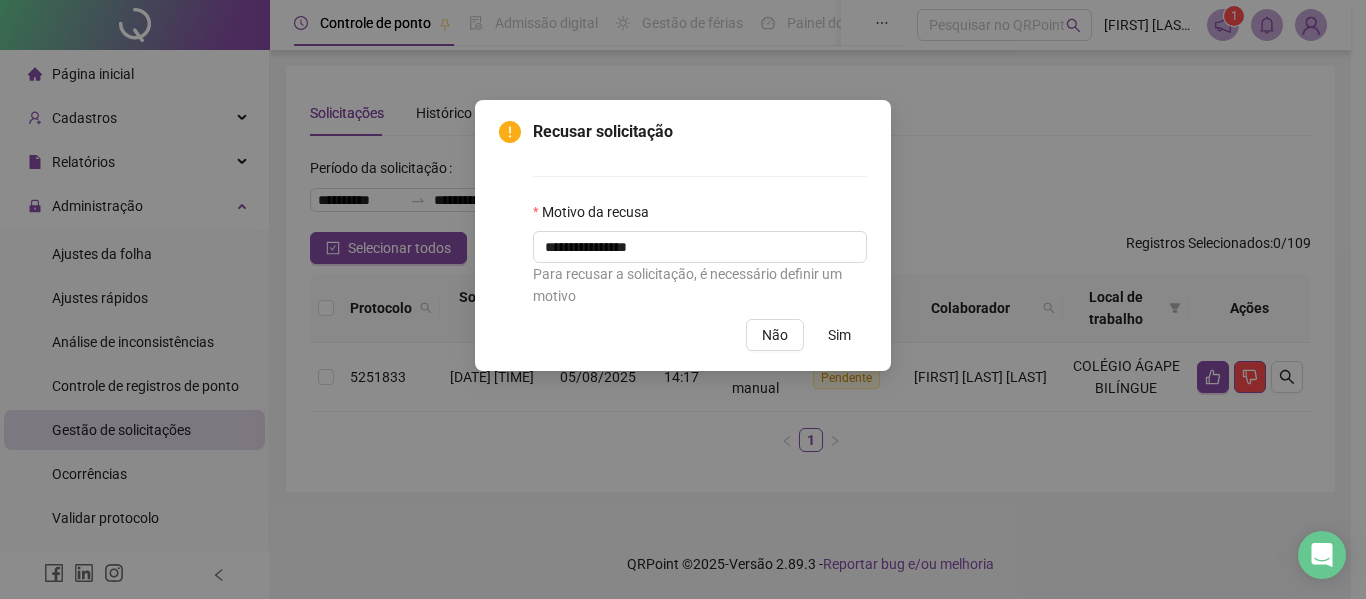 click on "Sim" at bounding box center (839, 335) 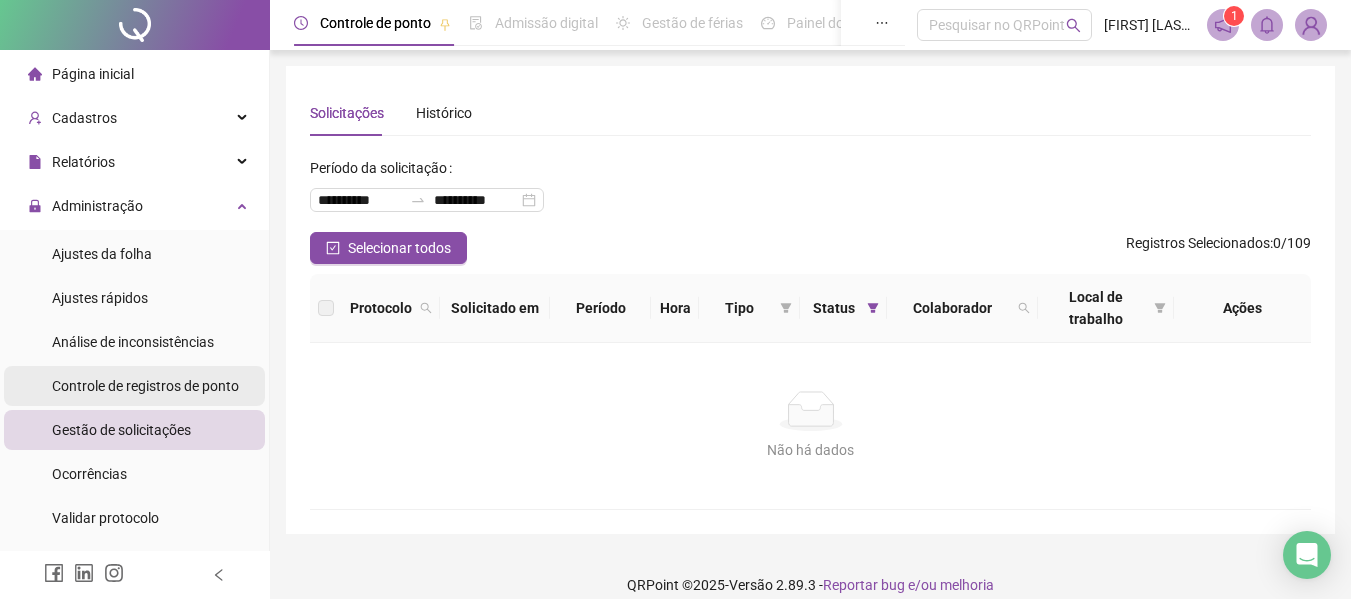 click on "Controle de registros de ponto" at bounding box center (145, 386) 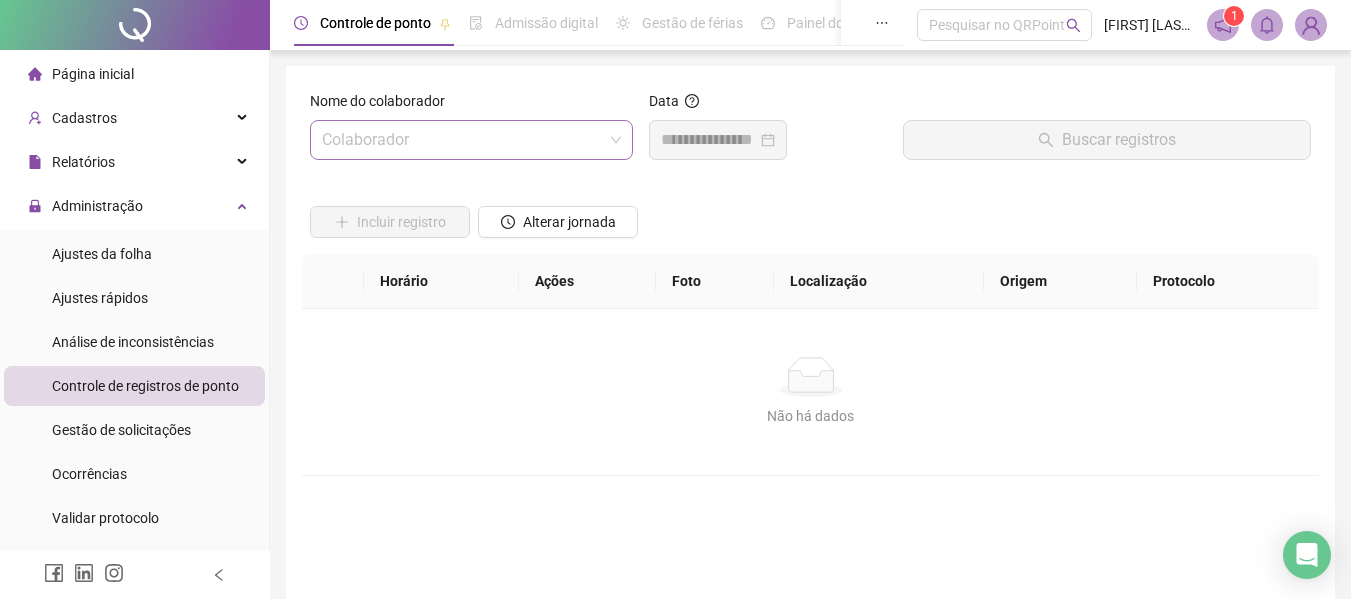 click at bounding box center [462, 140] 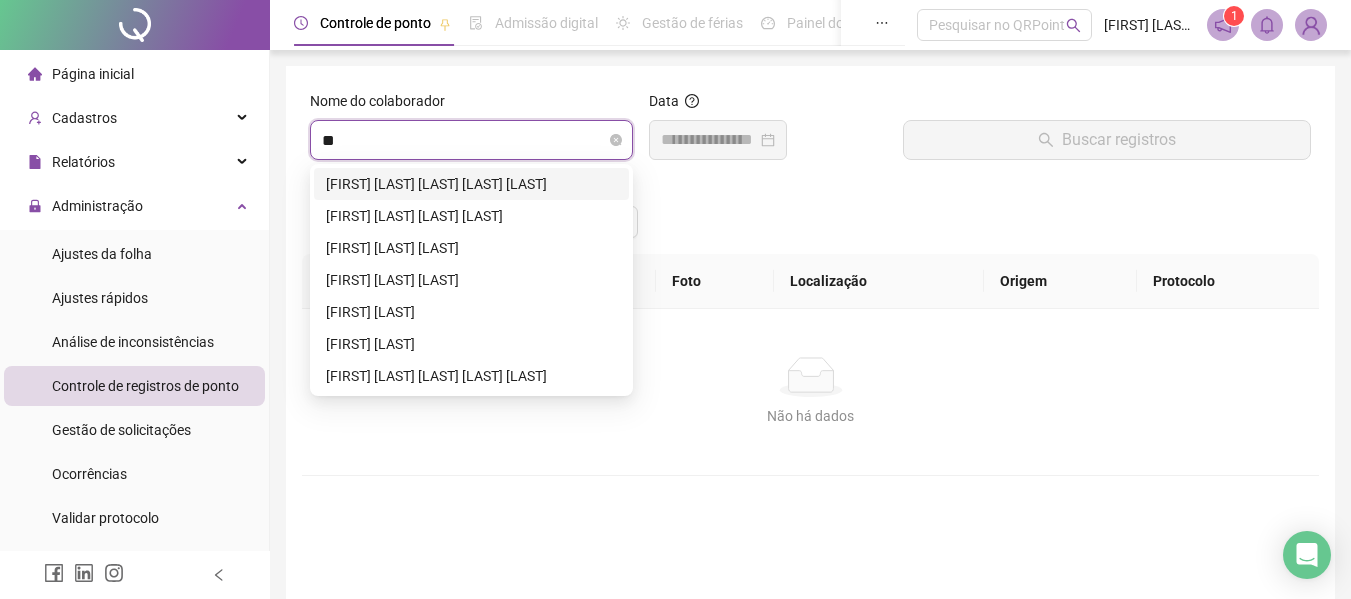 type on "***" 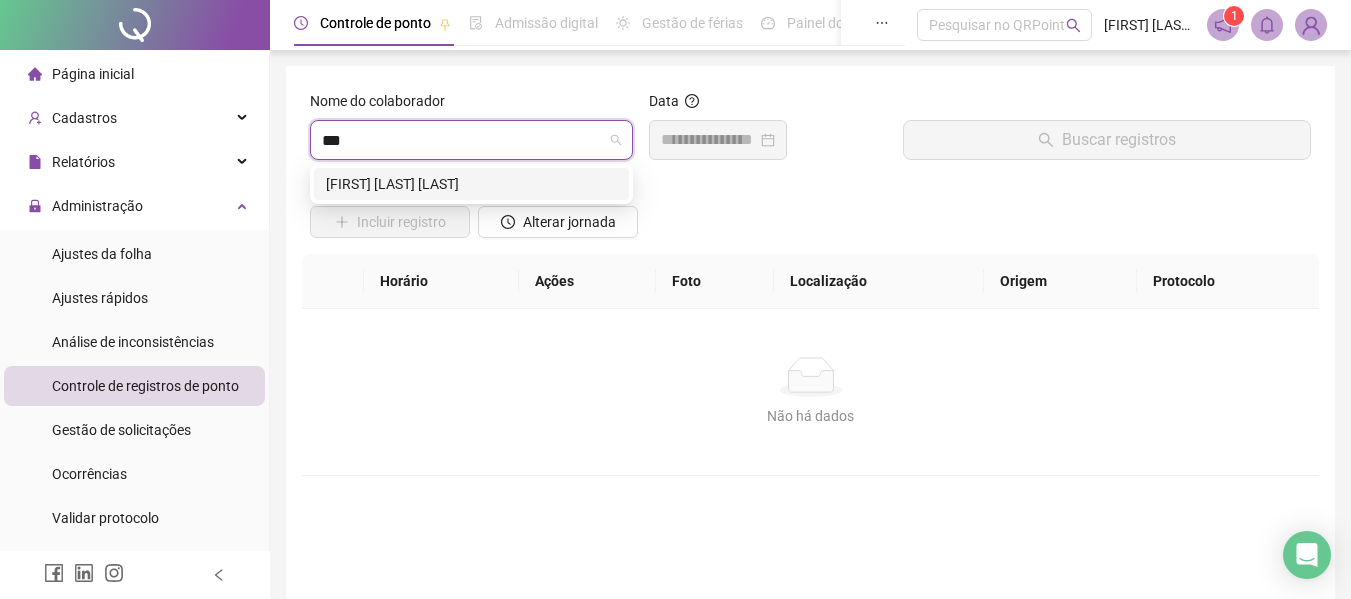 click on "[FIRST] [LAST] [LAST]" at bounding box center (471, 184) 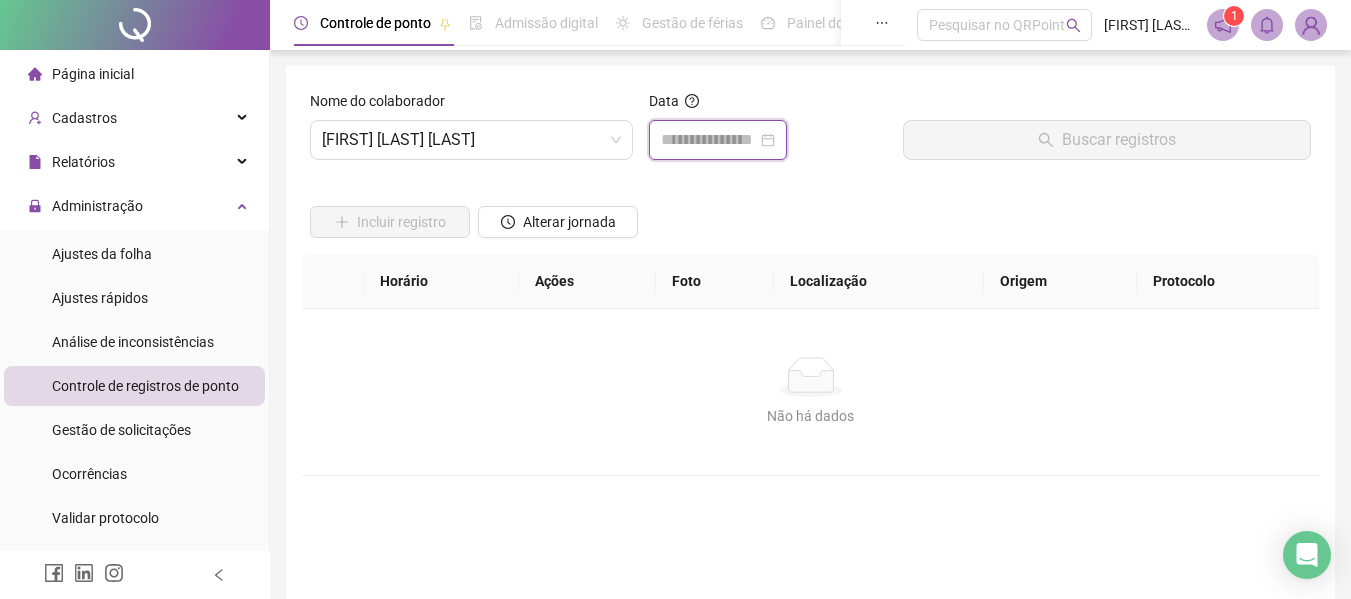 click at bounding box center (709, 140) 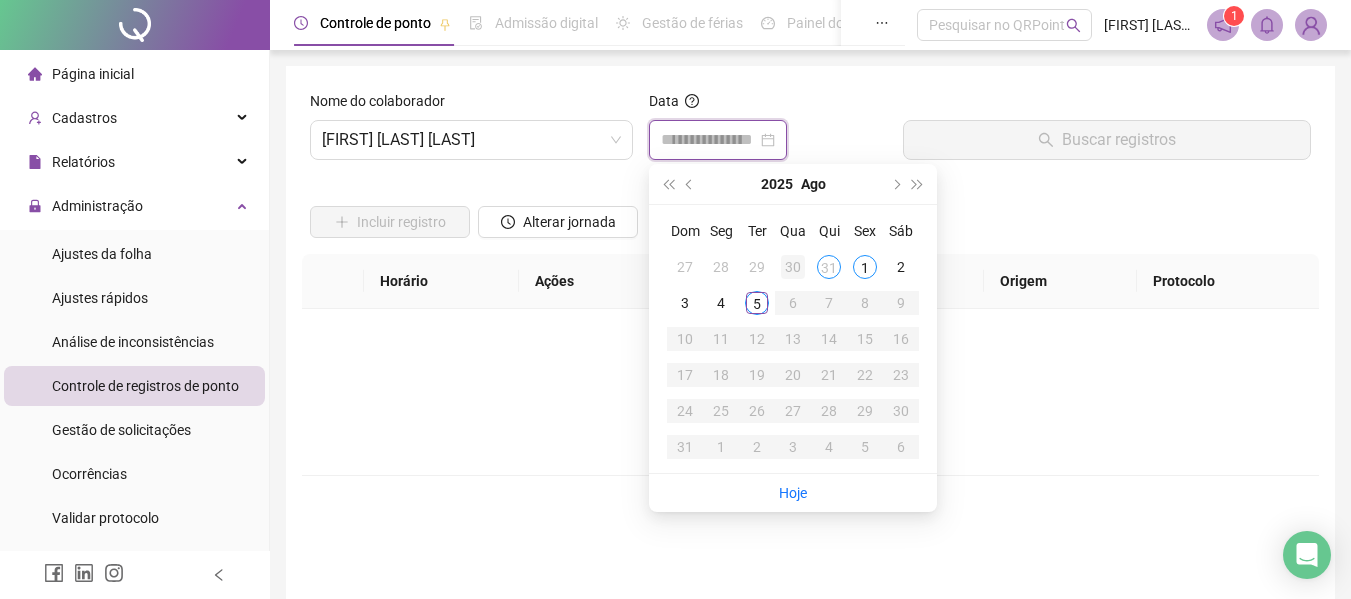 type on "**********" 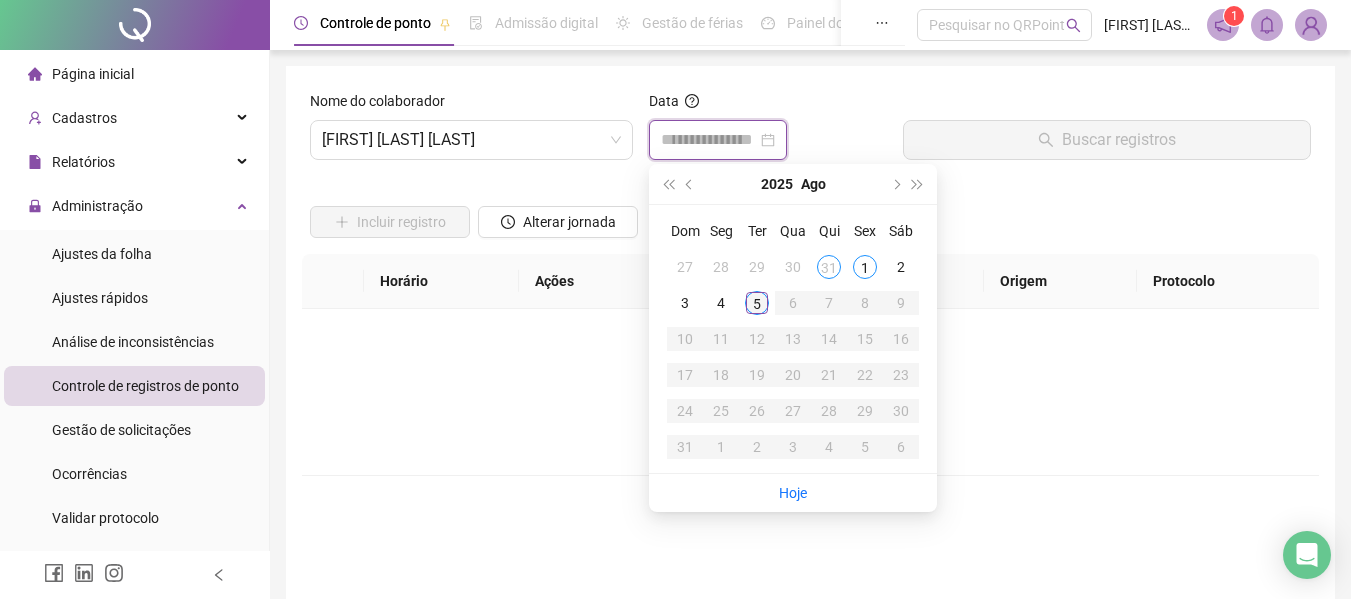 type on "**********" 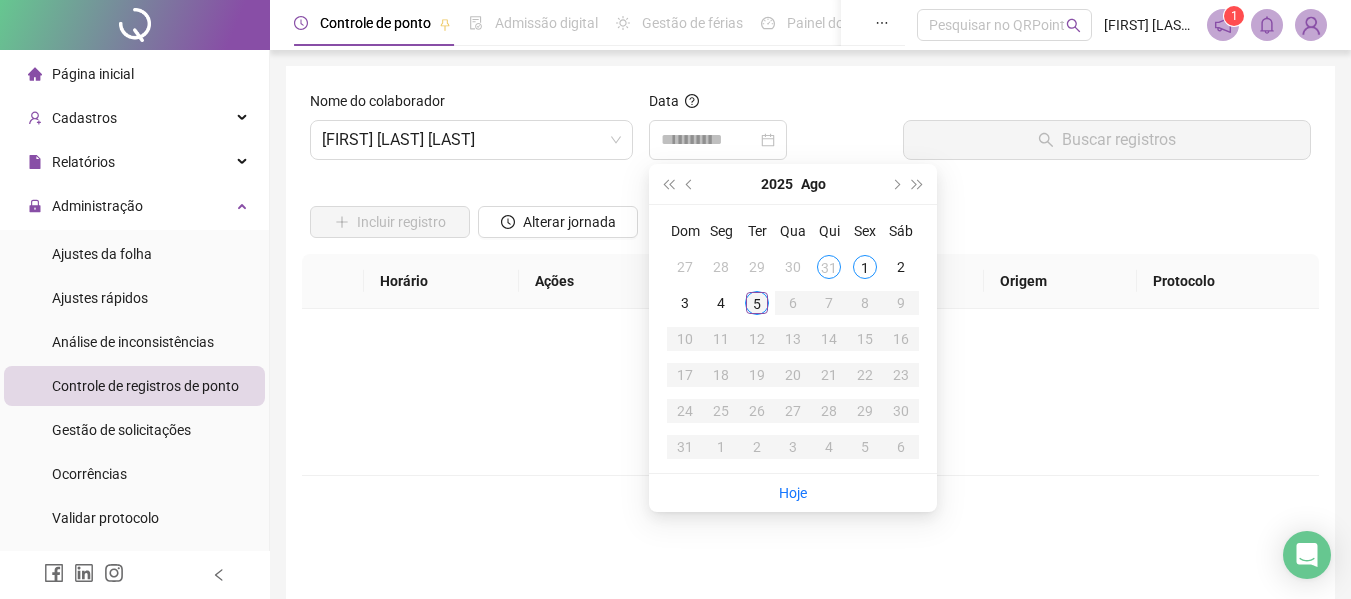 click on "5" at bounding box center [757, 303] 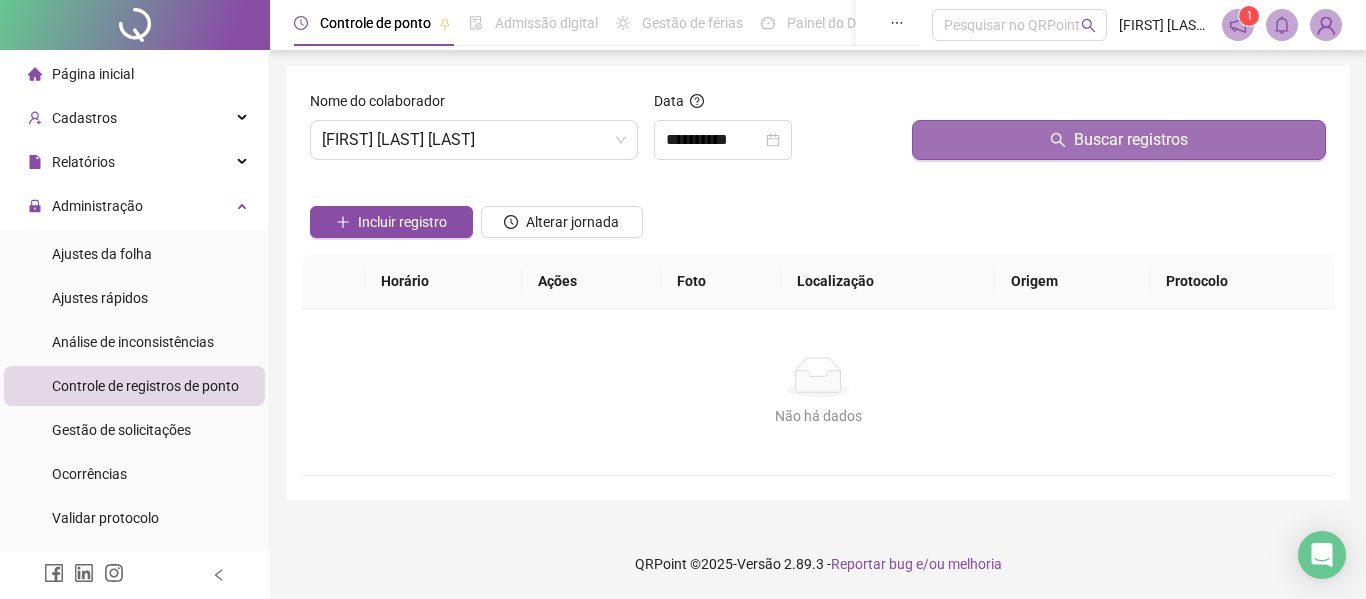 click 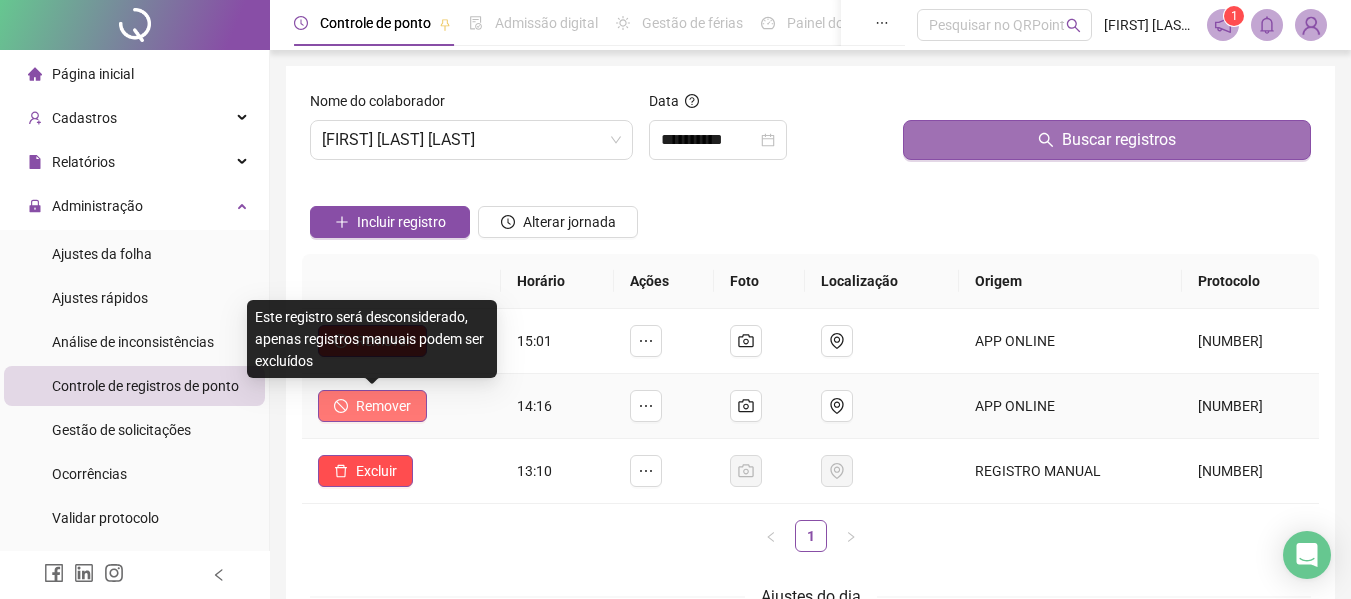 click on "Remover" at bounding box center [383, 406] 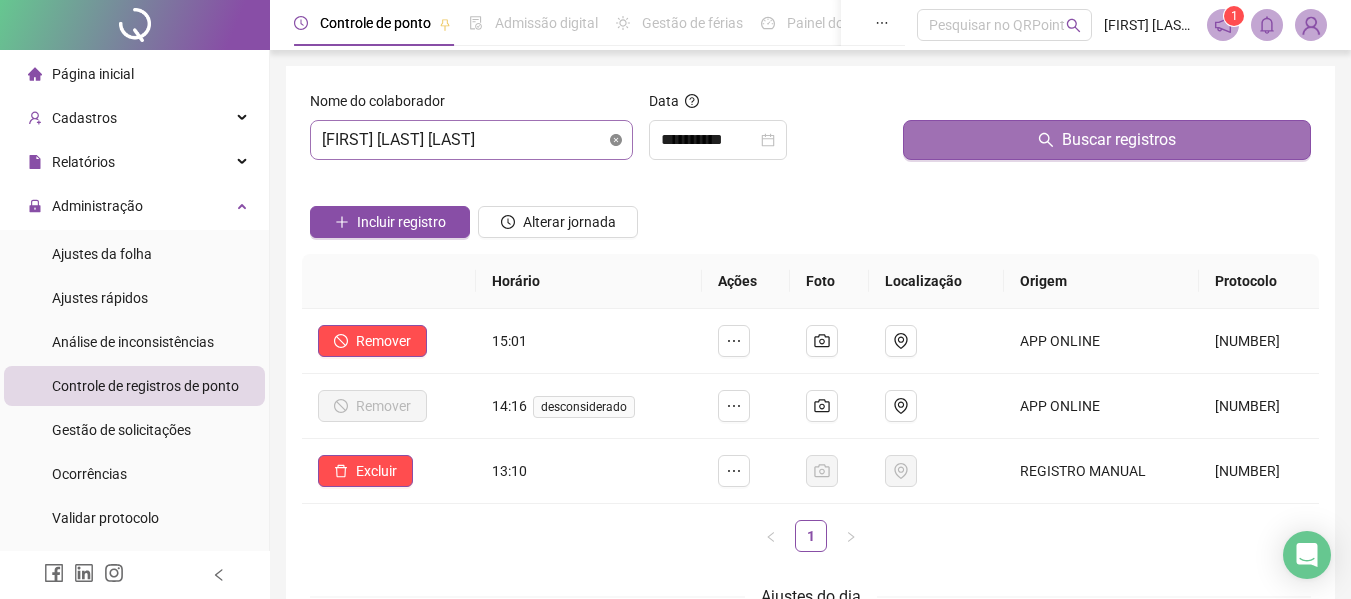 type 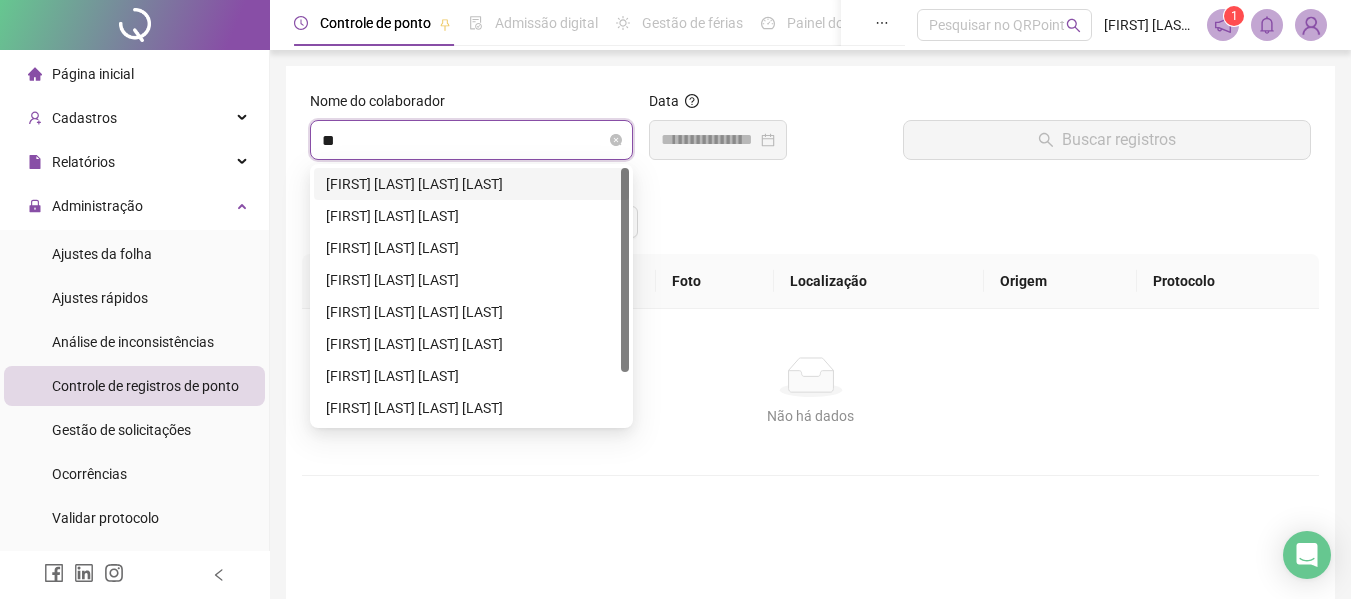 type on "***" 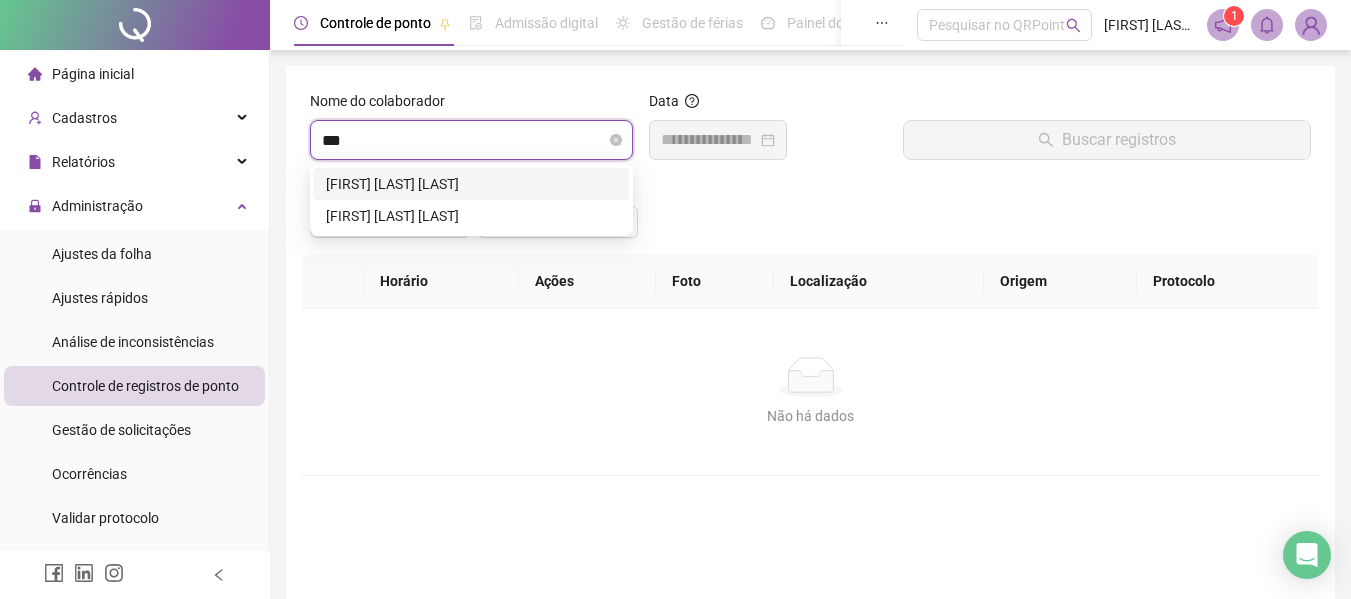 click on "[FIRST] [LAST] [LAST]" at bounding box center (471, 184) 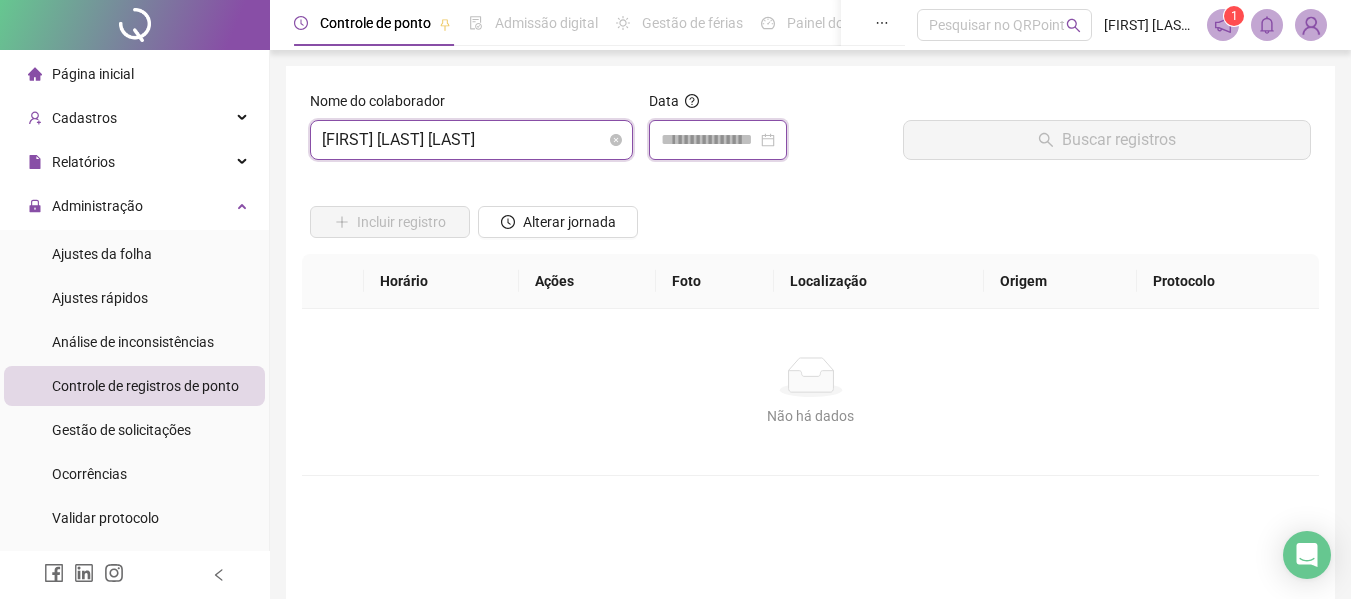 click at bounding box center [709, 140] 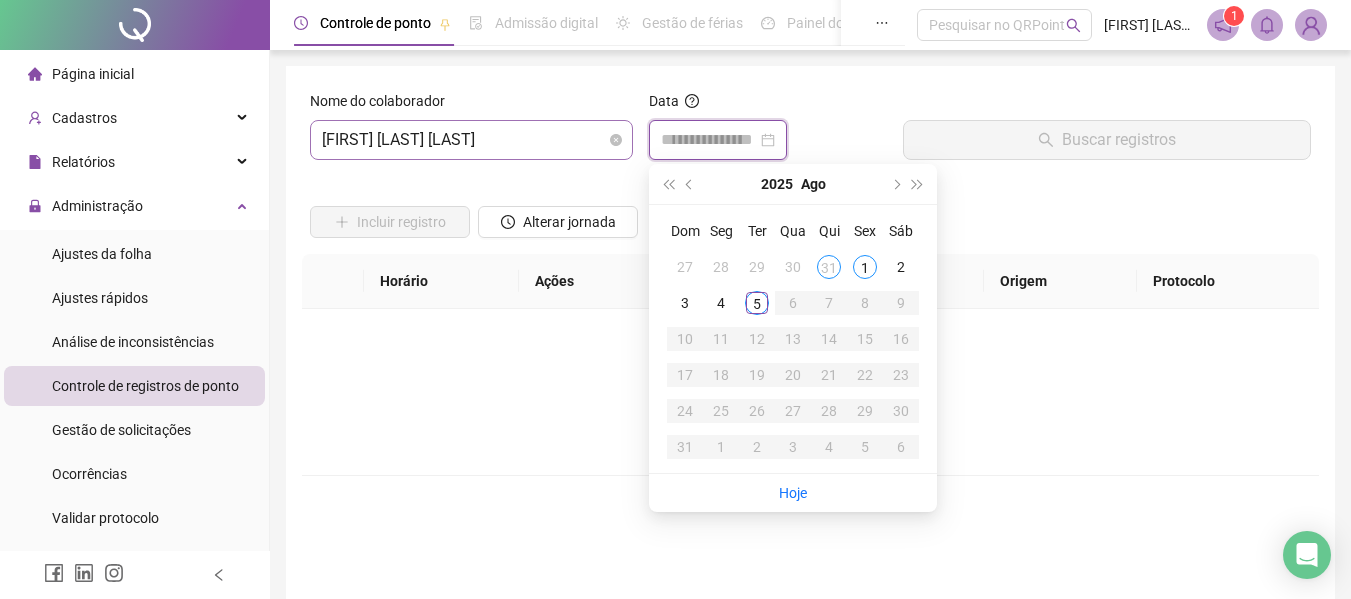 type on "**********" 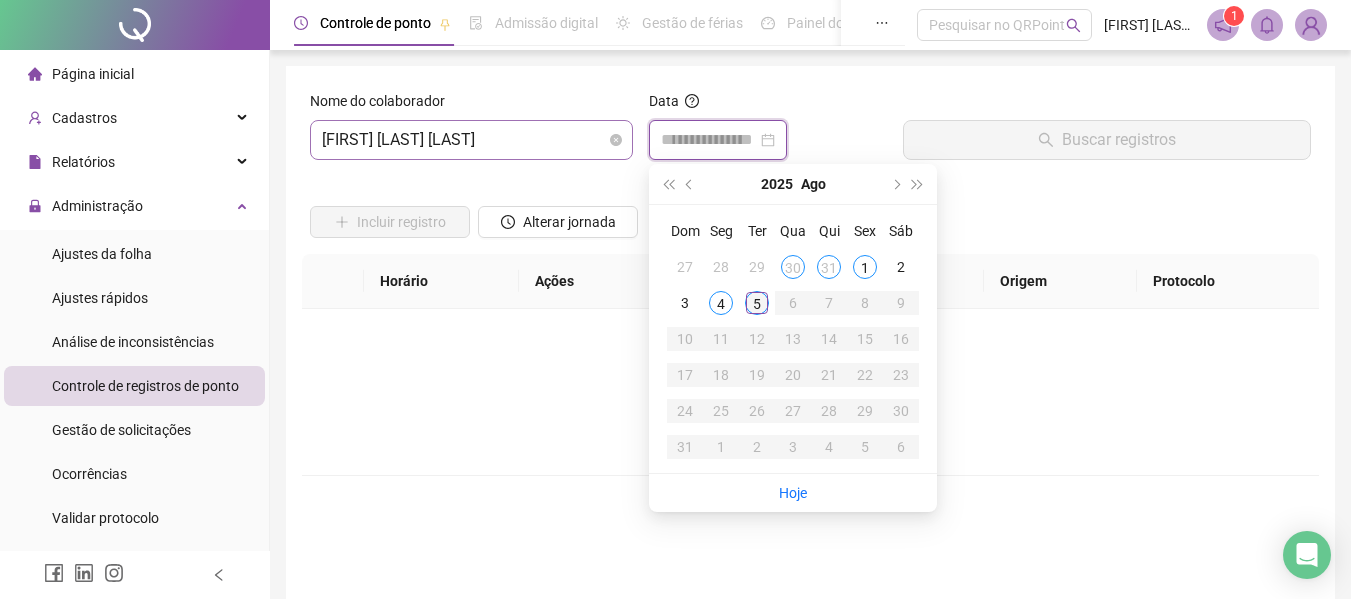 type on "**********" 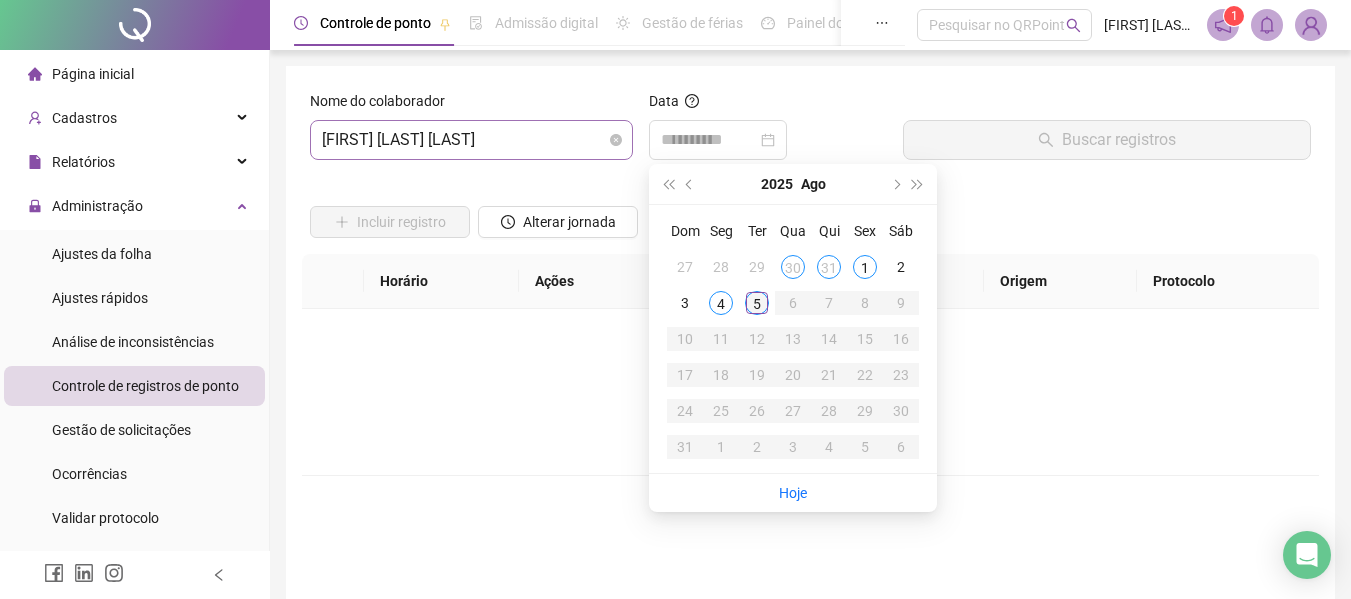 click on "5" at bounding box center [757, 303] 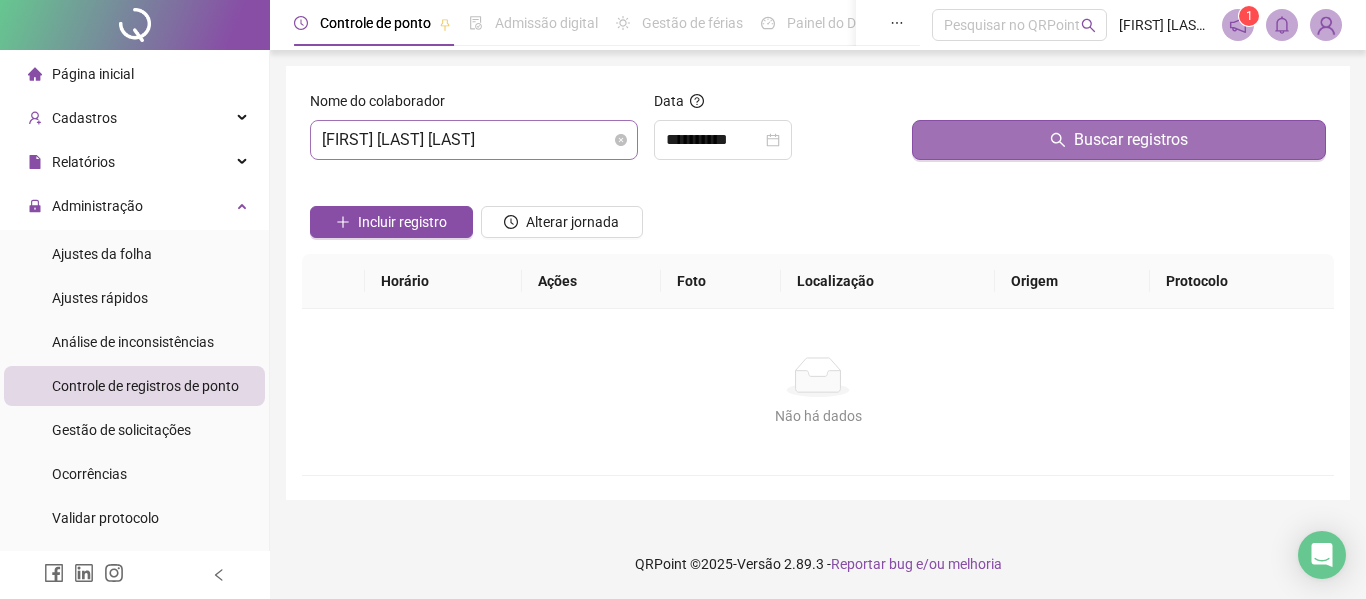 click on "Buscar registros" at bounding box center [1119, 140] 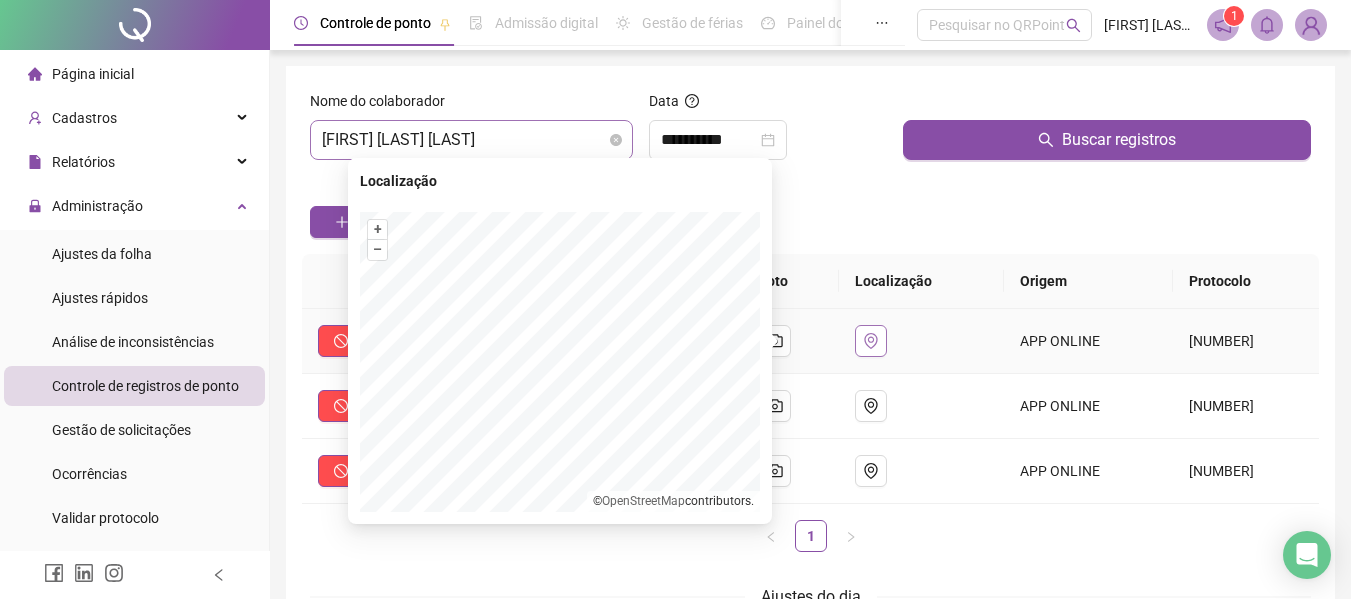 click 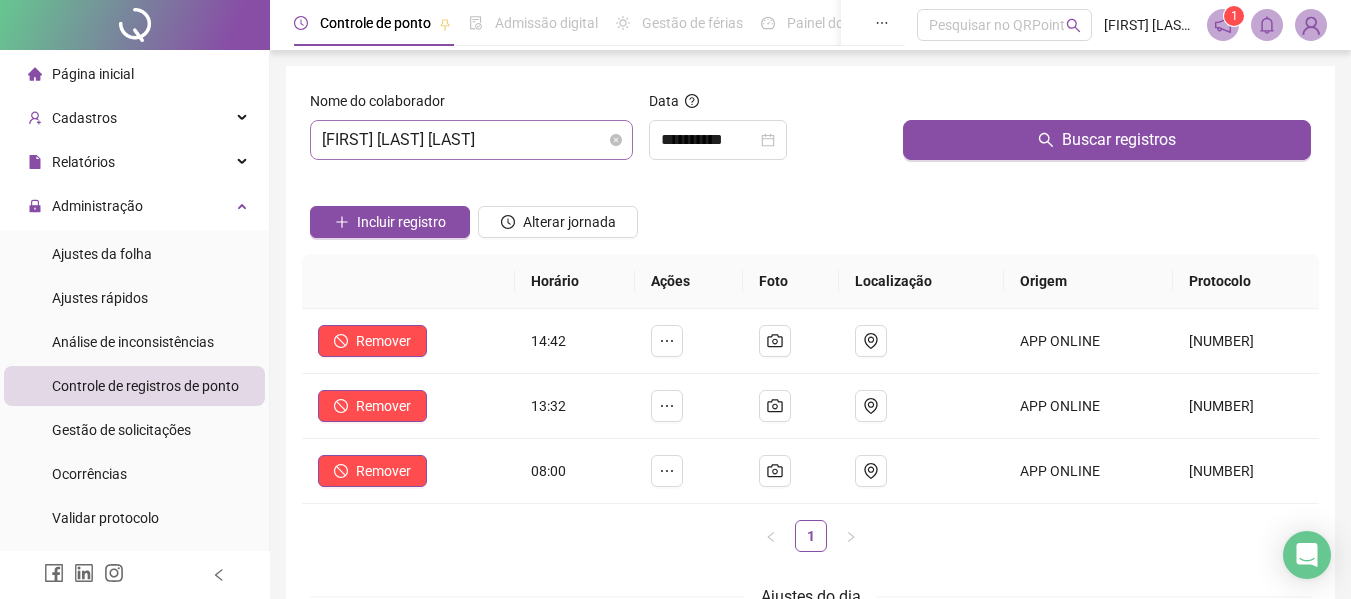 click on "Incluir registro   Alterar jornada" at bounding box center (810, 215) 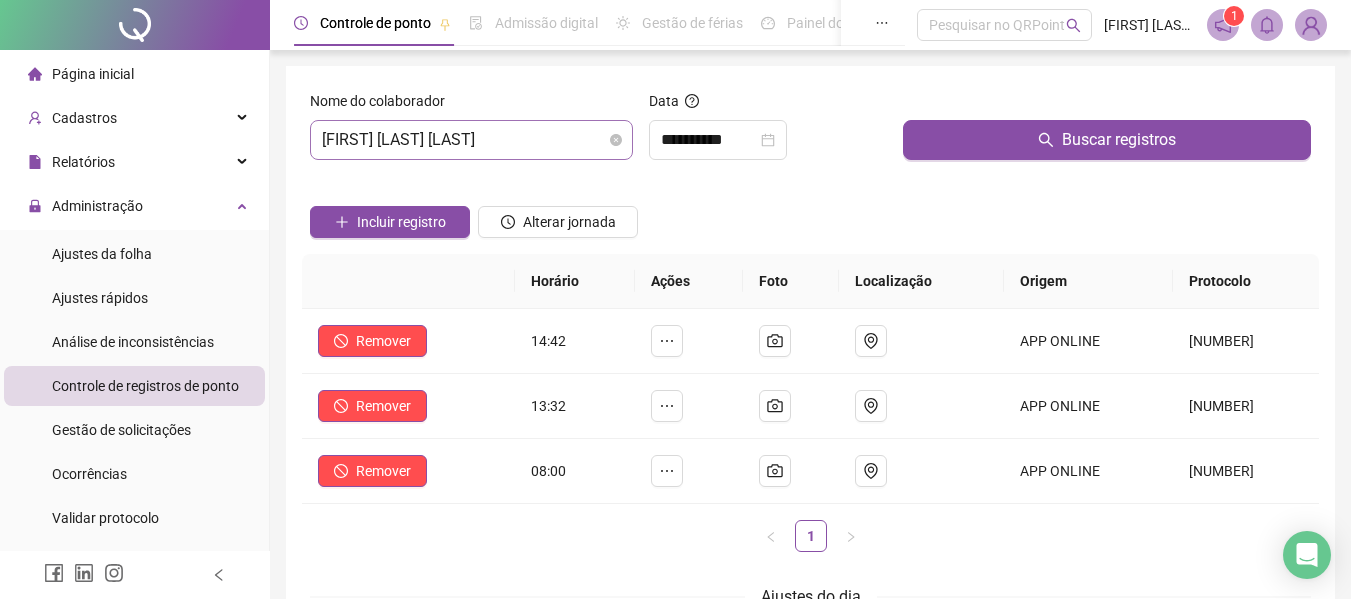 click on "1" at bounding box center [810, 536] 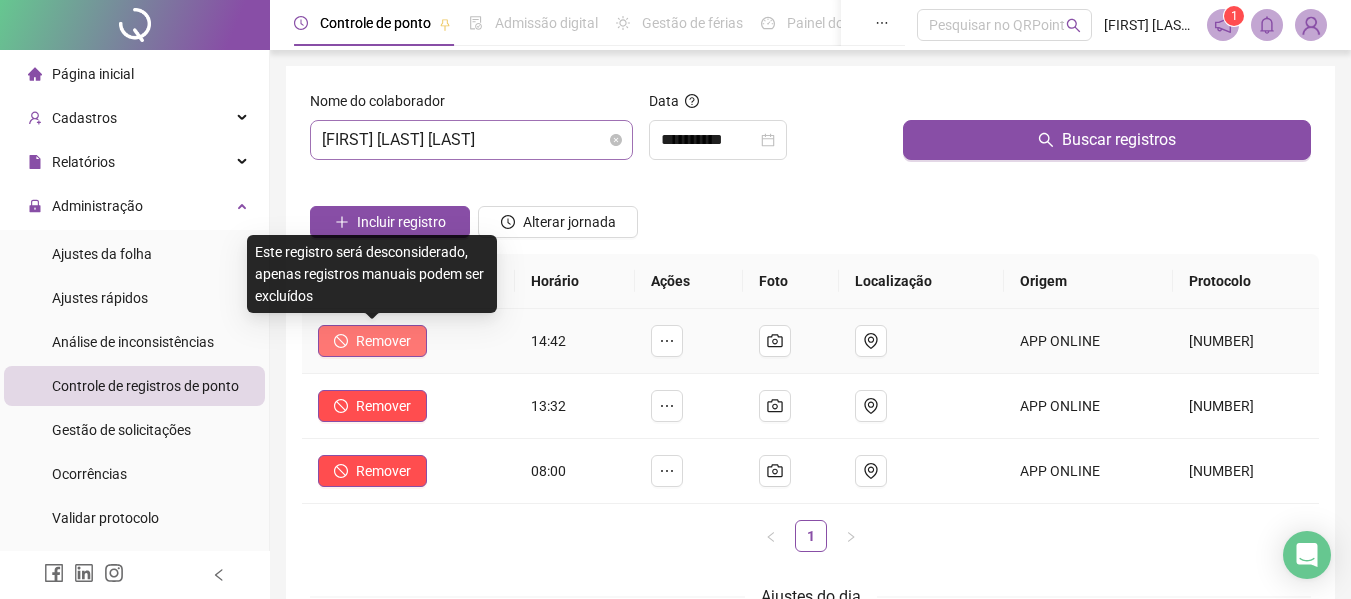 click on "Remover" at bounding box center (383, 341) 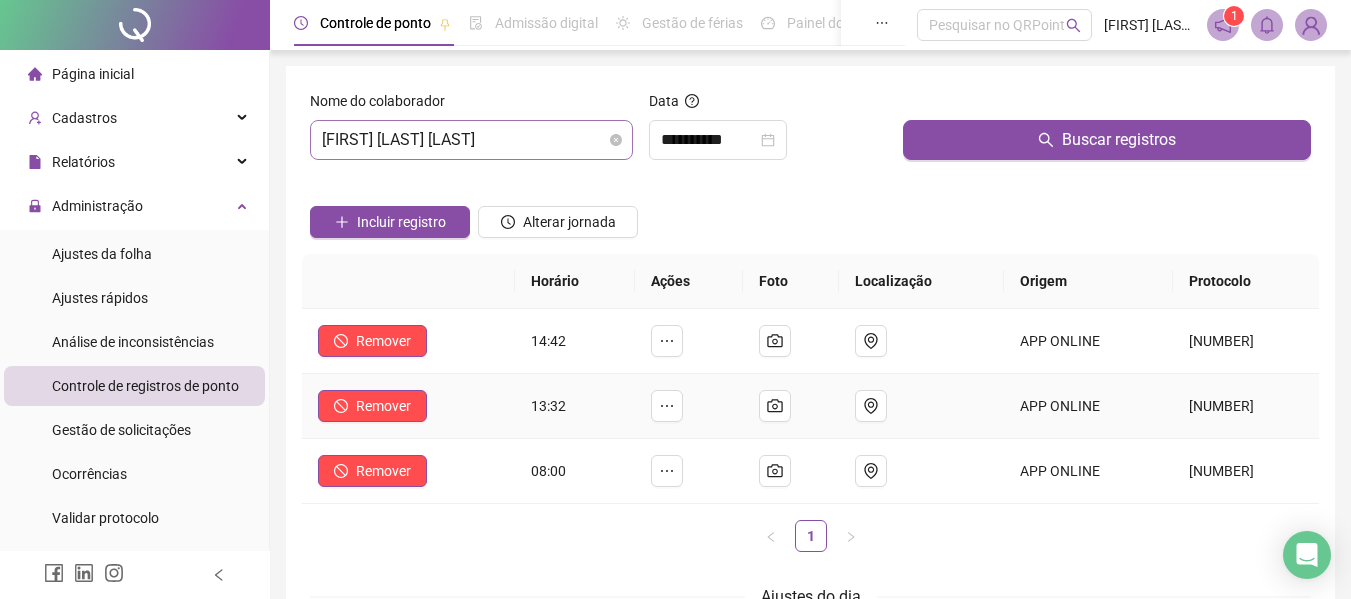 drag, startPoint x: 403, startPoint y: 342, endPoint x: 420, endPoint y: 383, distance: 44.38468 